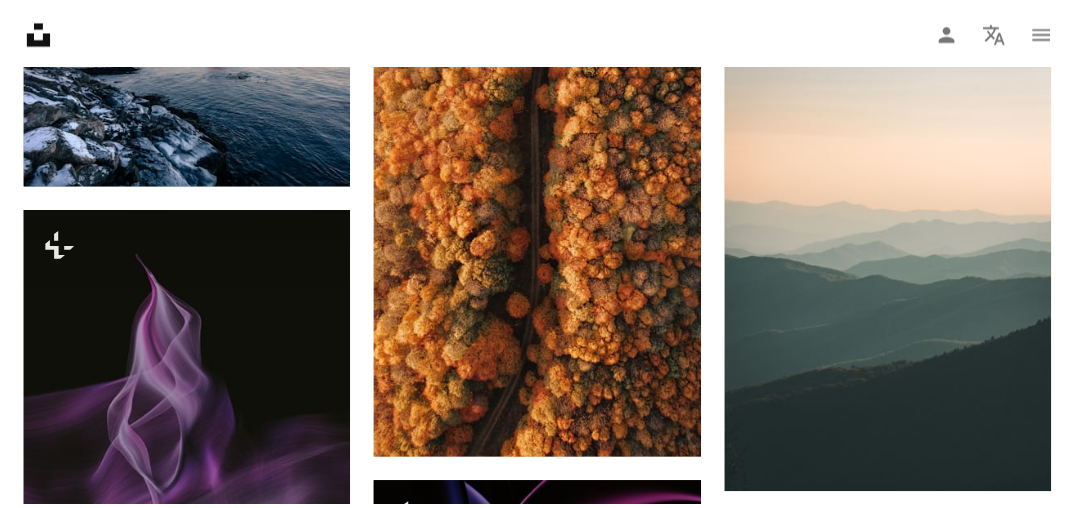 scroll, scrollTop: 37486, scrollLeft: 0, axis: vertical 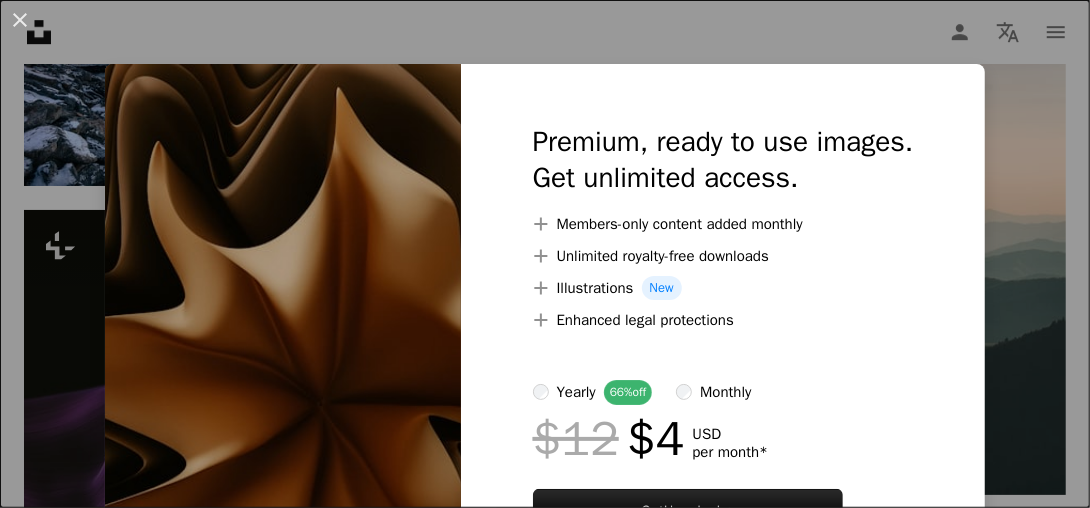 click on "An X shape Premium, ready to use images. Get unlimited access. A plus sign Members-only content added monthly A plus sign Unlimited royalty-free downloads A plus sign Illustrations  New A plus sign Enhanced legal protections yearly 66%  off monthly $12   $4 USD per month * Get  Unsplash+ * When paid annually, billed upfront  $48 Taxes where applicable. Renews automatically. Cancel anytime." at bounding box center [545, 254] 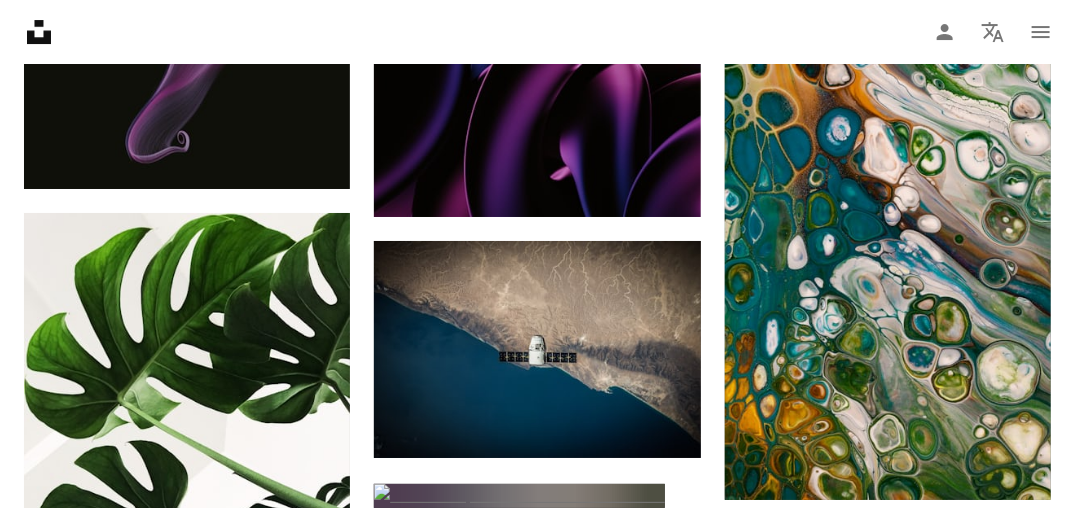click on "Plus sign for Unsplash+ A heart A plus sign [FIRST] [LAST] For Unsplash+ A lock Download A heart A plus sign [FIRST] [LAST] Available for hire A checkmark inside of a circle Arrow pointing down A heart A plus sign [FIRST] [LAST] Available for hire A checkmark inside of a circle Arrow pointing down A heart A plus sign [FIRST] [LAST] Available for hire A checkmark inside of a circle Arrow pointing down Plus sign for Unsplash+ A heart A plus sign [FIRST] [LAST] For Unsplash+ A lock Download A heart A plus sign [FIRST] [LAST] Available for hire A checkmark inside of a circle Arrow pointing down A heart A plus sign [FIRST] [LAST] Available for hire A checkmark inside of a circle Arrow pointing down Plus sign for Unsplash+ A heart A plus sign [FIRST] [LAST] For Unsplash+ A lock Download A heart A plus sign [FIRST] [LAST] On-brand and on budget images for your next campaign Learn More A heart A plus sign For" at bounding box center [537, -17430] 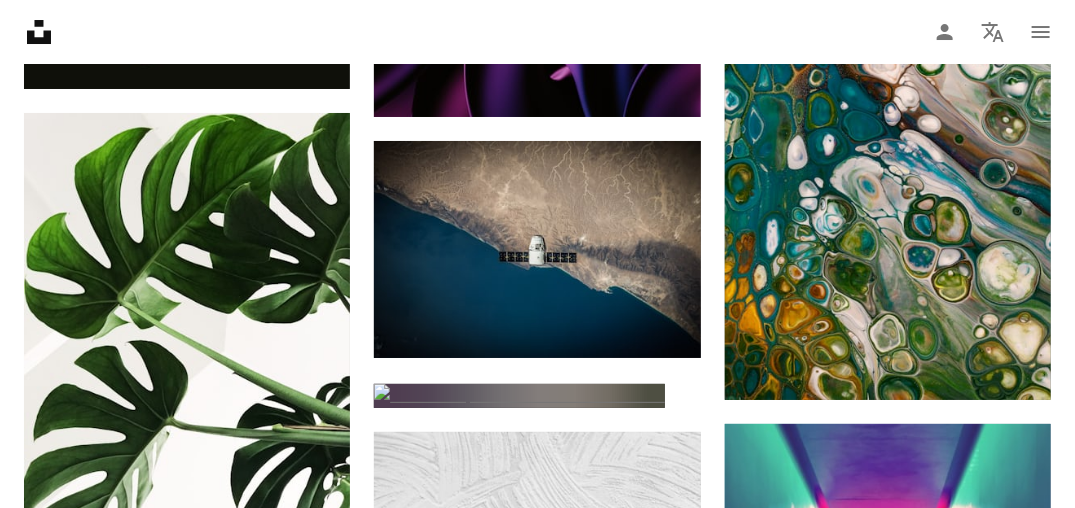 scroll, scrollTop: 37686, scrollLeft: 0, axis: vertical 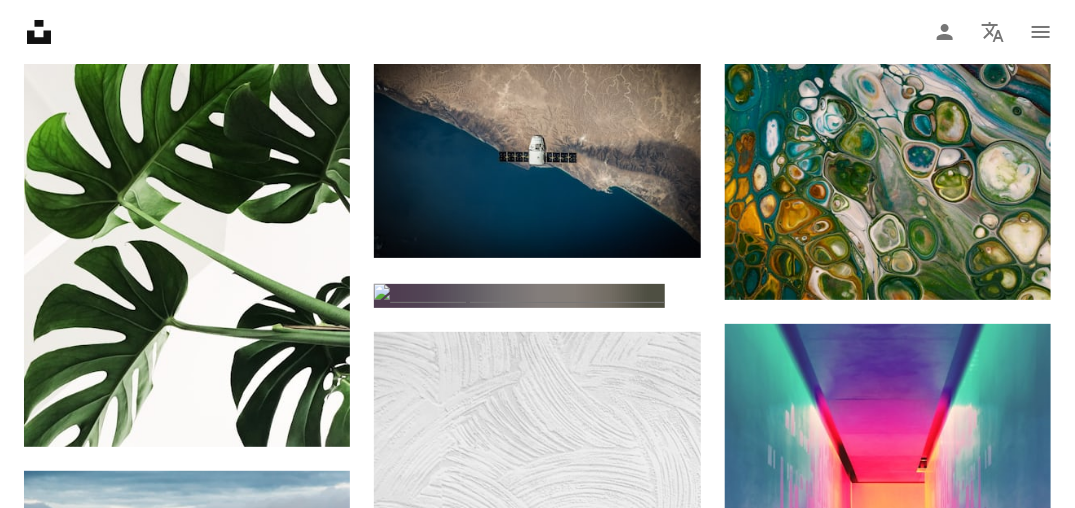 click on "Plus sign for Unsplash+ A heart A plus sign [FIRST] [LAST] For Unsplash+ A lock Download A heart A plus sign [FIRST] [LAST] Available for hire A checkmark inside of a circle Arrow pointing down A heart A plus sign [FIRST] [LAST] Available for hire A checkmark inside of a circle Arrow pointing down A heart A plus sign [FIRST] [LAST] Available for hire A checkmark inside of a circle Arrow pointing down Plus sign for Unsplash+ A heart A plus sign [FIRST] [LAST] For Unsplash+ A lock Download A heart A plus sign [FIRST] [LAST] Available for hire A checkmark inside of a circle Arrow pointing down A heart A plus sign [FIRST] [LAST] Available for hire A checkmark inside of a circle Arrow pointing down Plus sign for Unsplash+ A heart A plus sign [FIRST] [LAST] For Unsplash+ A lock Download A heart A plus sign [FIRST] [LAST] On-brand and on budget images for your next campaign Learn More A heart A plus sign For" at bounding box center (537, -16413) 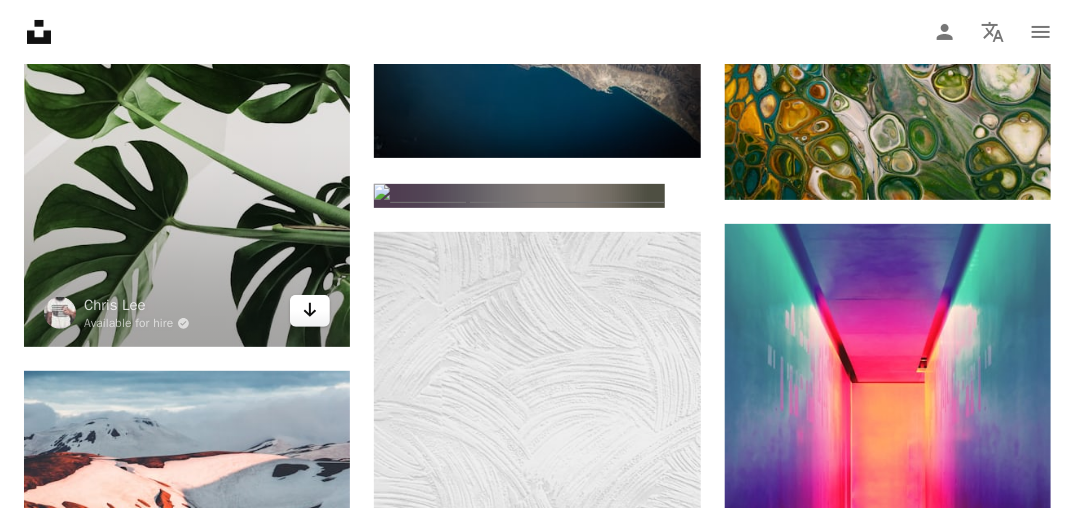 click on "Arrow pointing down" 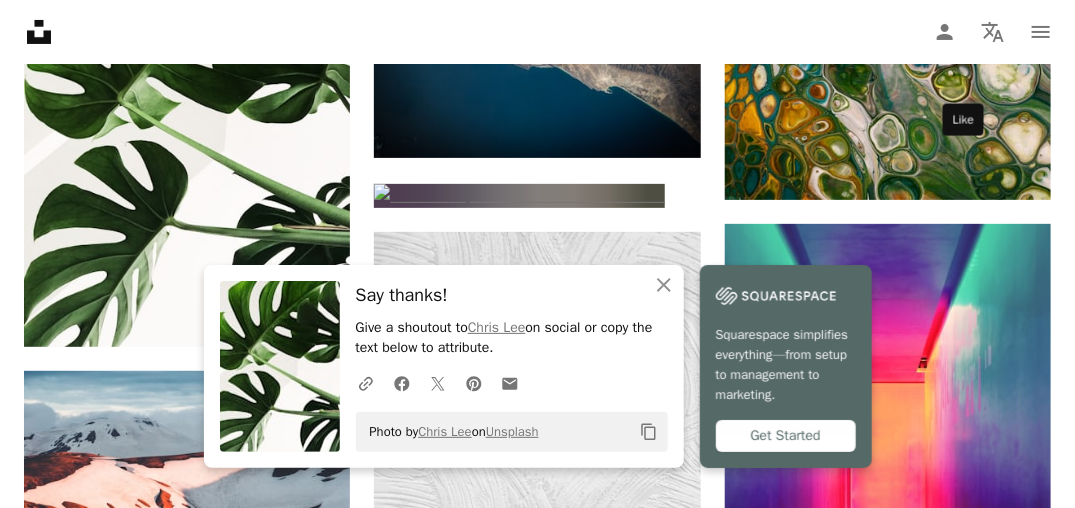 click on "Like" at bounding box center [963, 120] 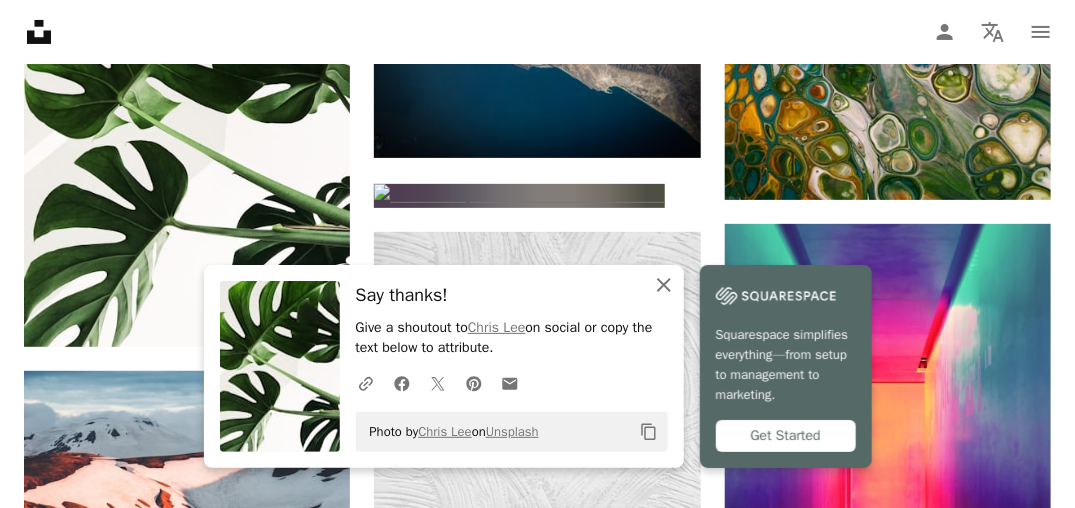 click on "An X shape" 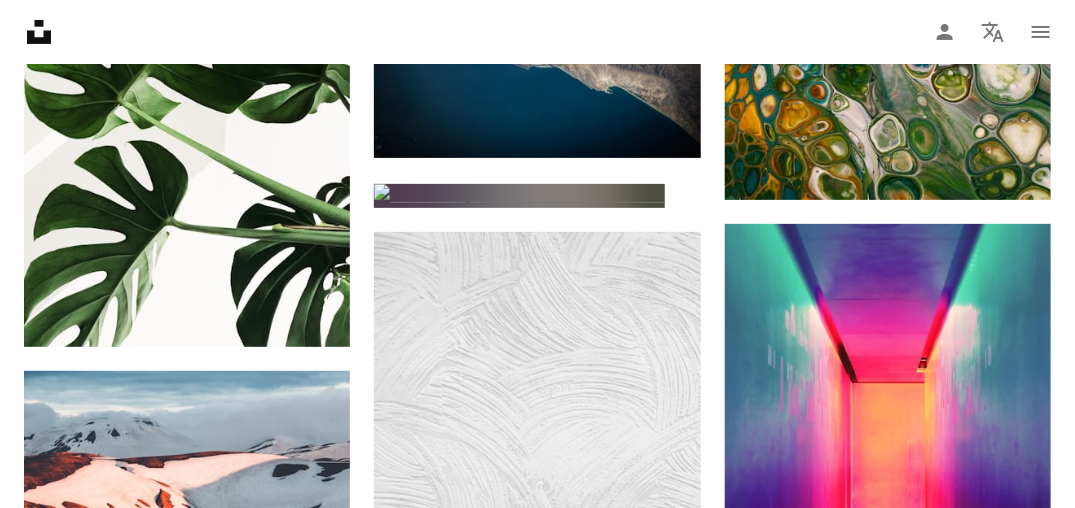click on "Plus sign for Unsplash+ A heart A plus sign [FIRST] [LAST] For Unsplash+ A lock Download A heart A plus sign [FIRST] [LAST] Available for hire A checkmark inside of a circle Arrow pointing down A heart A plus sign [FIRST] [LAST] Available for hire A checkmark inside of a circle Arrow pointing down A heart A plus sign [FIRST] [LAST] Available for hire A checkmark inside of a circle Arrow pointing down Plus sign for Unsplash+ A heart A plus sign [FIRST] [LAST] For Unsplash+ A lock Download A heart A plus sign [FIRST] [LAST] Available for hire A checkmark inside of a circle Arrow pointing down A heart A plus sign [FIRST] [LAST] Available for hire A checkmark inside of a circle Arrow pointing down Plus sign for Unsplash+ A heart A plus sign [FIRST] [LAST] For Unsplash+ A lock Download A heart A plus sign [FIRST] [LAST] On-brand and on budget images for your next campaign Learn More A heart A plus sign For" at bounding box center (537, -16513) 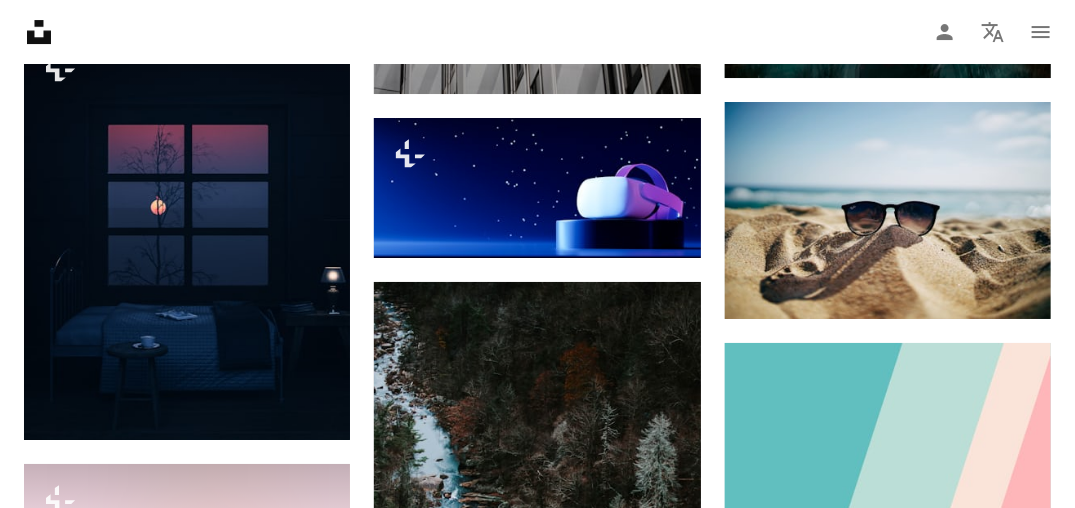 scroll, scrollTop: 40286, scrollLeft: 0, axis: vertical 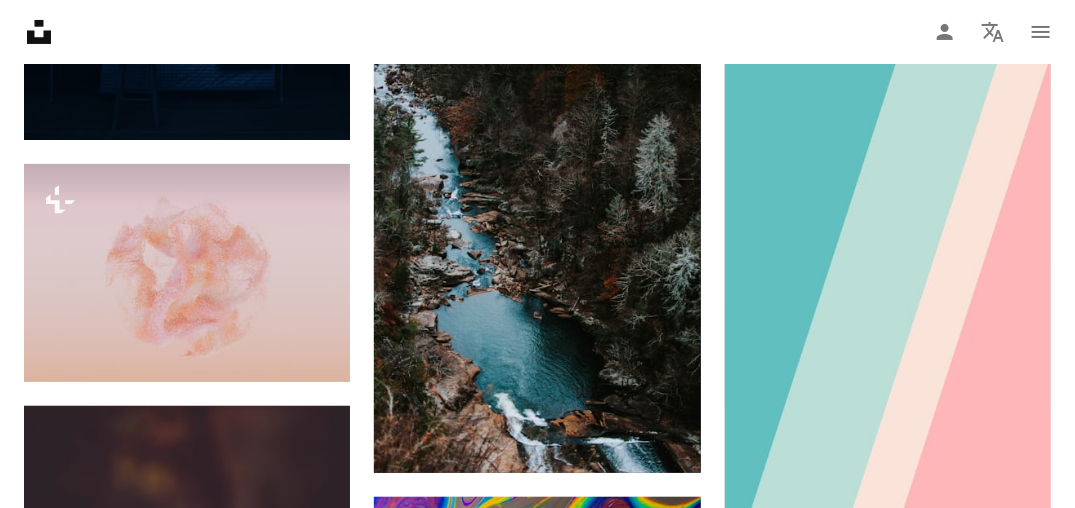 click on "Arrow pointing down" at bounding box center [661, -1305] 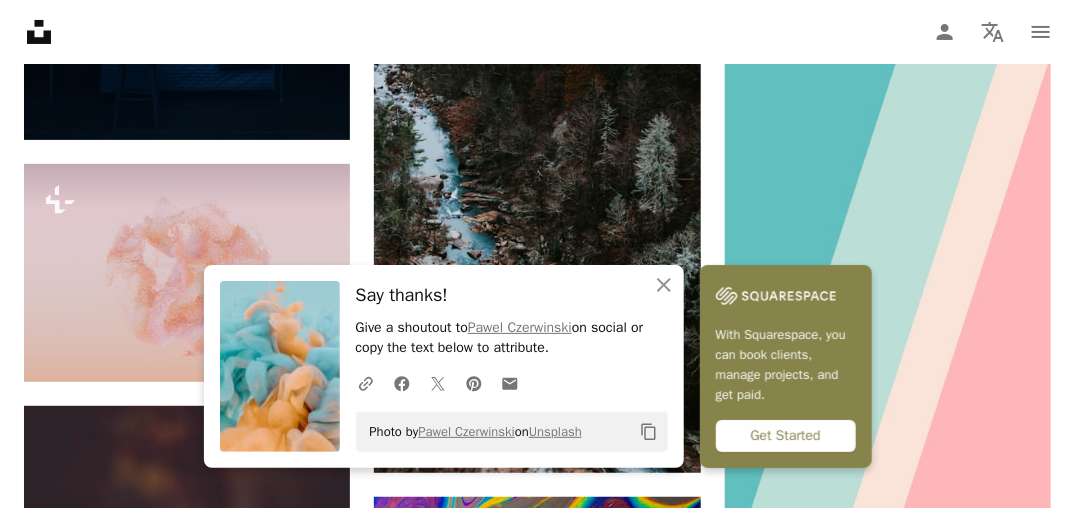 click on "–– ––– ––– –– ––– – – ––– –– –– –––– –– The best in on-brand content creation Learn More A heart A plus sign [FIRST] [LAST] Available for hire A checkmark inside of a circle Arrow pointing down Plus sign for Unsplash+ A heart A plus sign [FIRST] [LAST] For Unsplash+ A lock Download Plus sign for Unsplash+ A heart A plus sign [FIRST] [LAST] For Unsplash+ A lock Download A heart A plus sign [FIRST] [LAST] Arrow pointing down A heart A plus sign [FIRST] [LAST] Available for hire A checkmark inside of a circle Arrow pointing down A heart A plus sign [FIRST] [LAST] Available for hire A checkmark inside of a circle Arrow pointing down A heart A plus sign [FIRST] [LAST] Available for hire A checkmark inside of a circle Arrow pointing down Plus sign for Unsplash+ A heart A plus sign For For" at bounding box center [888, -18144] 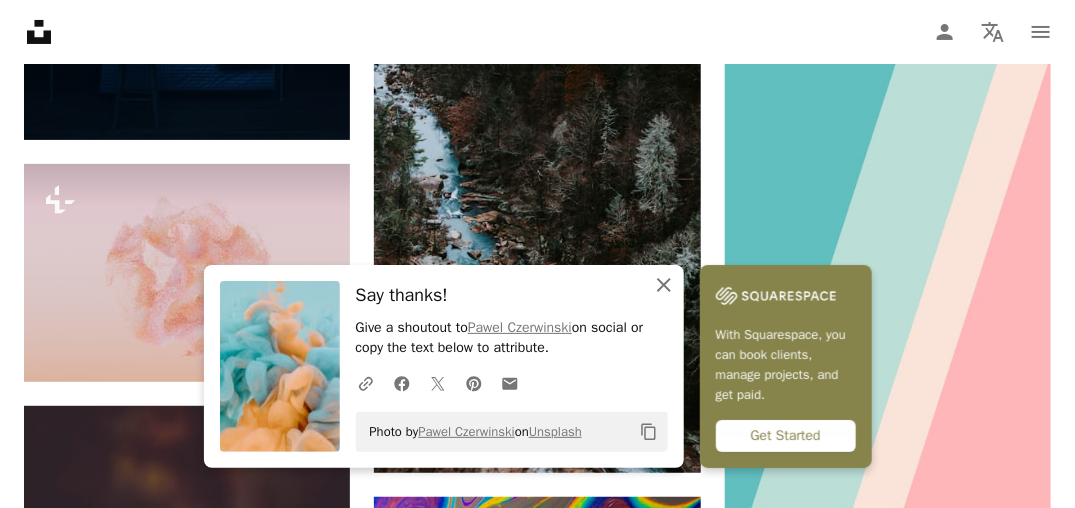 click 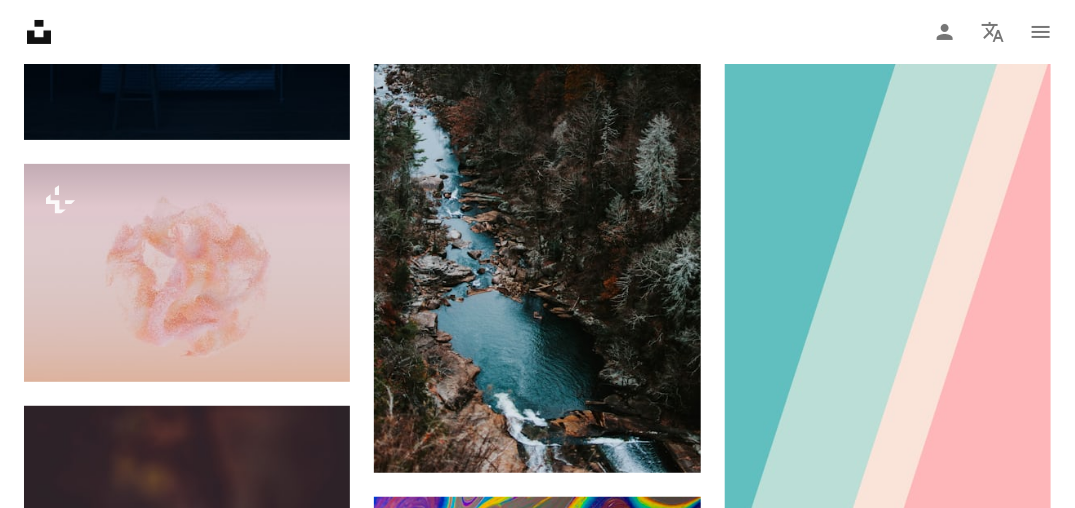 click on "Plus sign for Unsplash+ A heart A plus sign [FIRST] [LAST] For Unsplash+ A lock Download A heart A plus sign [FIRST] [LAST] Available for hire A checkmark inside of a circle Arrow pointing down A heart A plus sign [FIRST] [LAST] Available for hire A checkmark inside of a circle Arrow pointing down A heart A plus sign [FIRST] [LAST] Available for hire A checkmark inside of a circle Arrow pointing down Plus sign for Unsplash+ A heart A plus sign [FIRST] [LAST] For Unsplash+ A lock Download A heart A plus sign [FIRST] [LAST] Available for hire A checkmark inside of a circle Arrow pointing down A heart A plus sign [FIRST] [LAST] Available for hire A checkmark inside of a circle Arrow pointing down Plus sign for Unsplash+ A heart A plus sign [FIRST] [LAST] For Unsplash+ A lock Download A heart A plus sign [FIRST] [LAST] On-brand and on budget images for your next campaign Learn More A heart A plus sign For" at bounding box center (537, -17779) 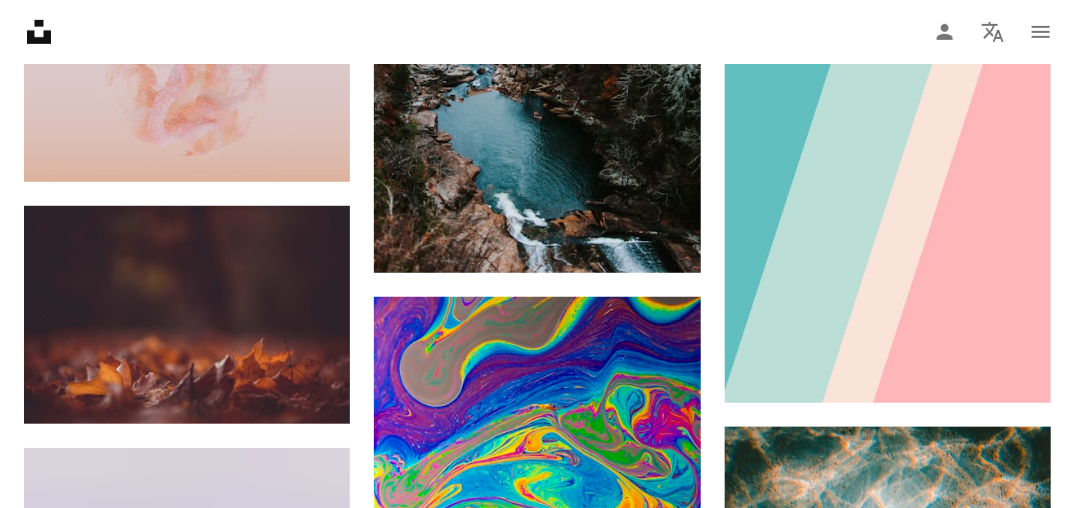scroll, scrollTop: 40586, scrollLeft: 0, axis: vertical 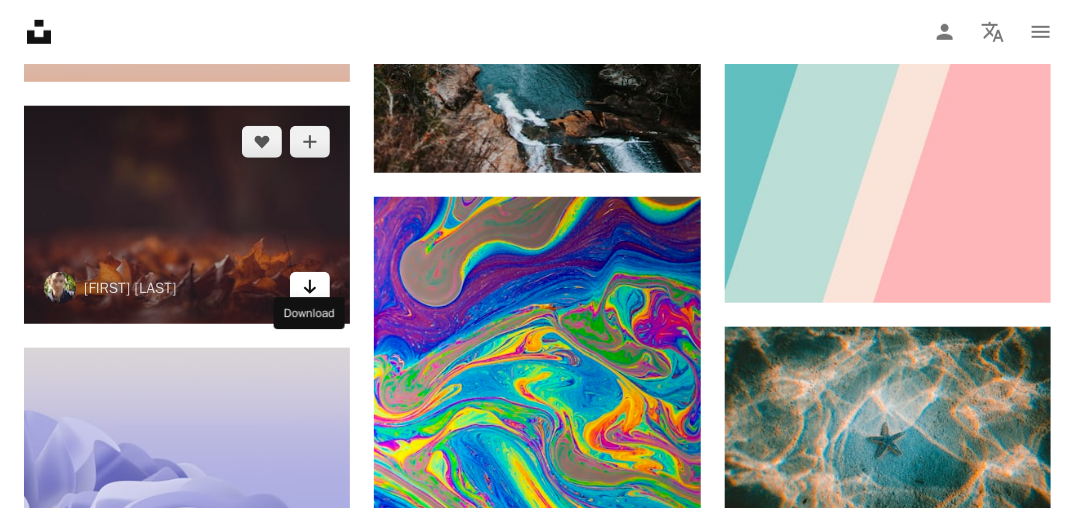 click on "Arrow pointing down" 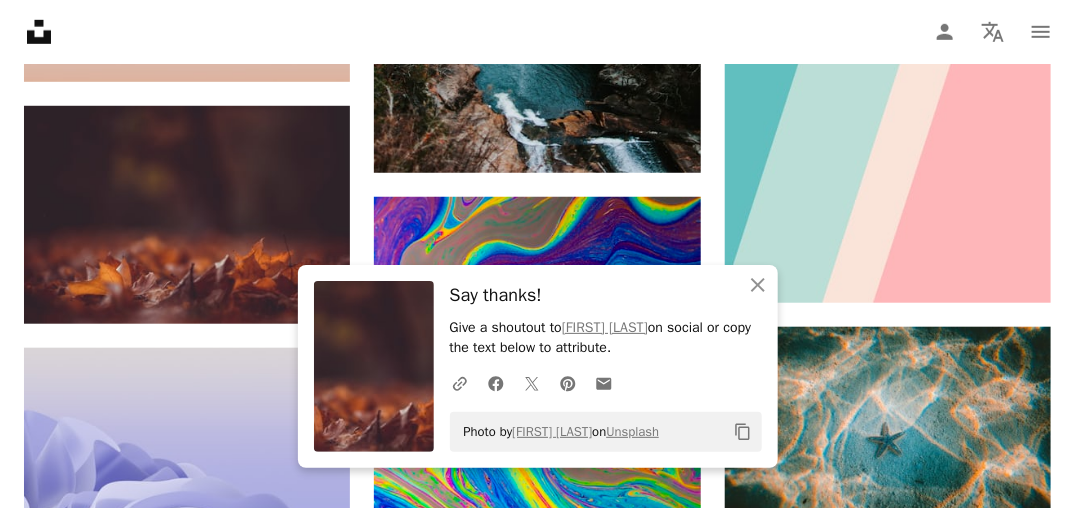 click on "–– ––– ––– –– ––– – – ––– –– –– –––– –– The best in on-brand content creation Learn More A heart A plus sign [FIRST] [LAST] Available for hire A checkmark inside of a circle Arrow pointing down Plus sign for Unsplash+ A heart A plus sign [FIRST] [LAST] For Unsplash+ A lock Download Plus sign for Unsplash+ A heart A plus sign [FIRST] [LAST] For Unsplash+ A lock Download A heart A plus sign [FIRST] [LAST] Arrow pointing down A heart A plus sign [FIRST] [LAST] Available for hire A checkmark inside of a circle Arrow pointing down A heart A plus sign [FIRST] [LAST] Available for hire A checkmark inside of a circle Arrow pointing down A heart A plus sign [FIRST] [LAST] Available for hire A checkmark inside of a circle Arrow pointing down Plus sign for Unsplash+ A heart A plus sign For For" at bounding box center (888, -18444) 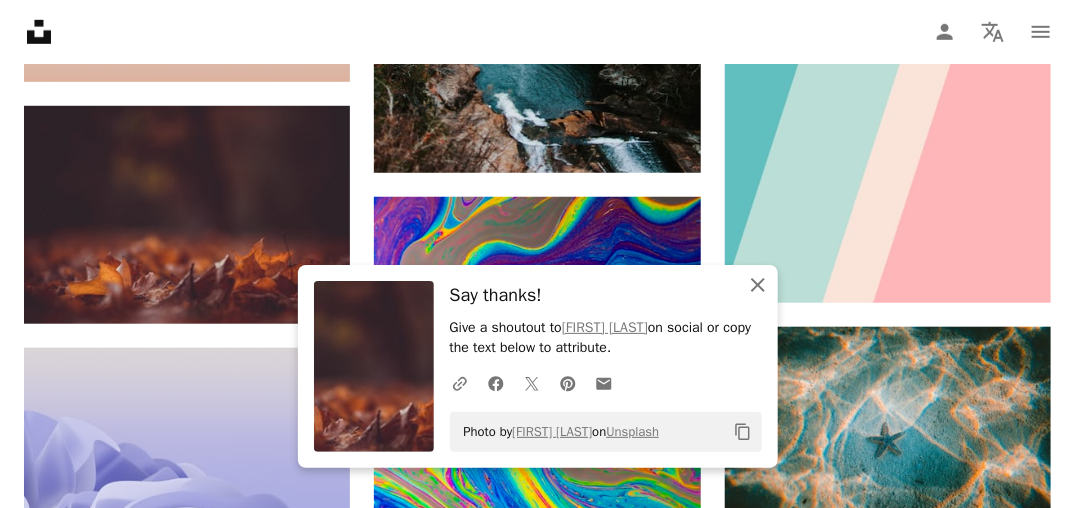 click on "An X shape" 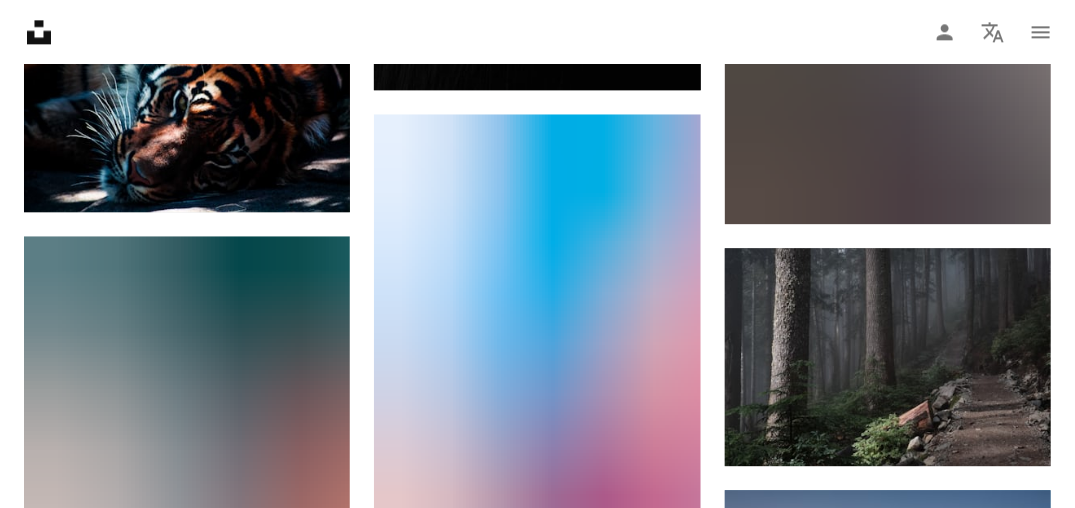scroll, scrollTop: 41886, scrollLeft: 0, axis: vertical 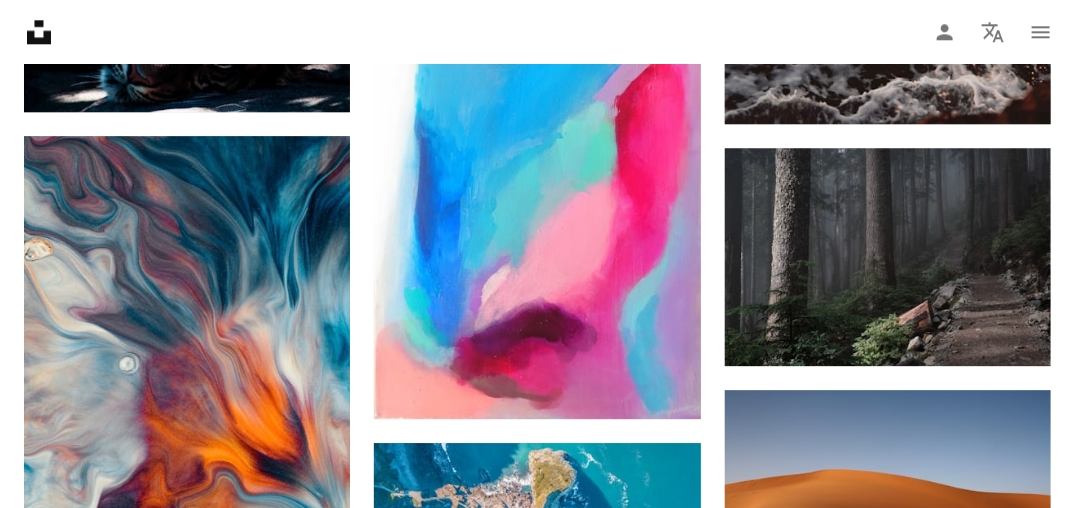 click on "Plus sign for Unsplash+ A heart A plus sign [FIRST] [LAST] For Unsplash+ A lock Download A heart A plus sign [FIRST] [LAST] Available for hire A checkmark inside of a circle Arrow pointing down A heart A plus sign [FIRST] [LAST] Available for hire A checkmark inside of a circle Arrow pointing down A heart A plus sign [FIRST] [LAST] Available for hire A checkmark inside of a circle Arrow pointing down Plus sign for Unsplash+ A heart A plus sign [FIRST] [LAST] For Unsplash+ A lock Download A heart A plus sign [FIRST] [LAST] Available for hire A checkmark inside of a circle Arrow pointing down A heart A plus sign [FIRST] [LAST] Available for hire A checkmark inside of a circle Arrow pointing down Plus sign for Unsplash+ A heart A plus sign [FIRST] [LAST] For Unsplash+ A lock Download A heart A plus sign [FIRST] [LAST] On-brand and on budget images for your next campaign Learn More A heart A plus sign For" at bounding box center (537, -19379) 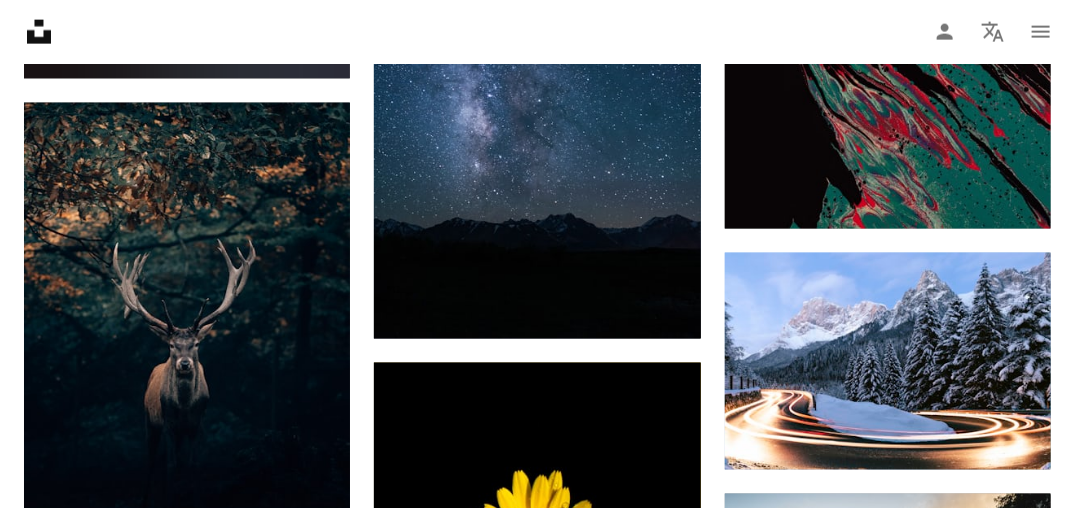 scroll, scrollTop: 46186, scrollLeft: 0, axis: vertical 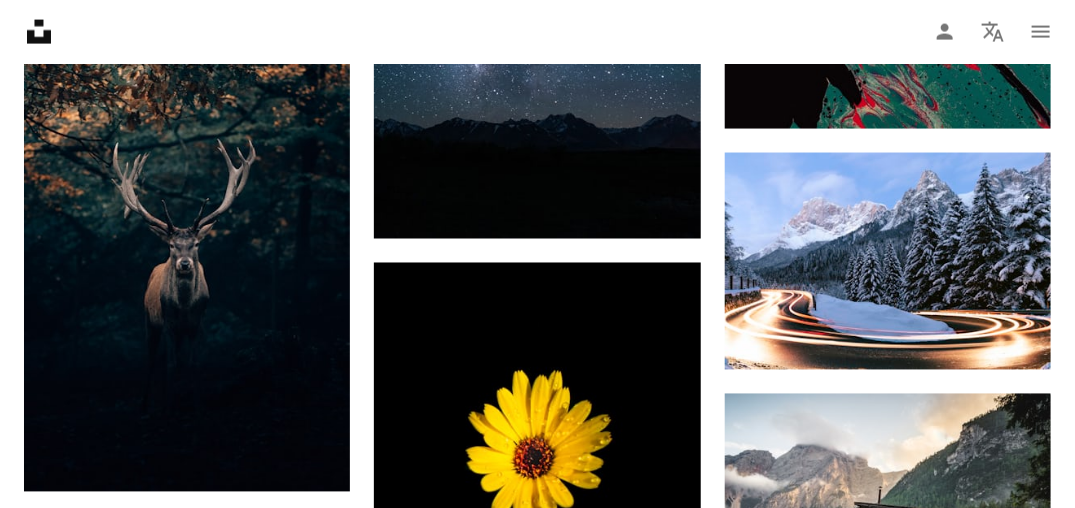 click on "A lock Download" at bounding box center (630, -1308) 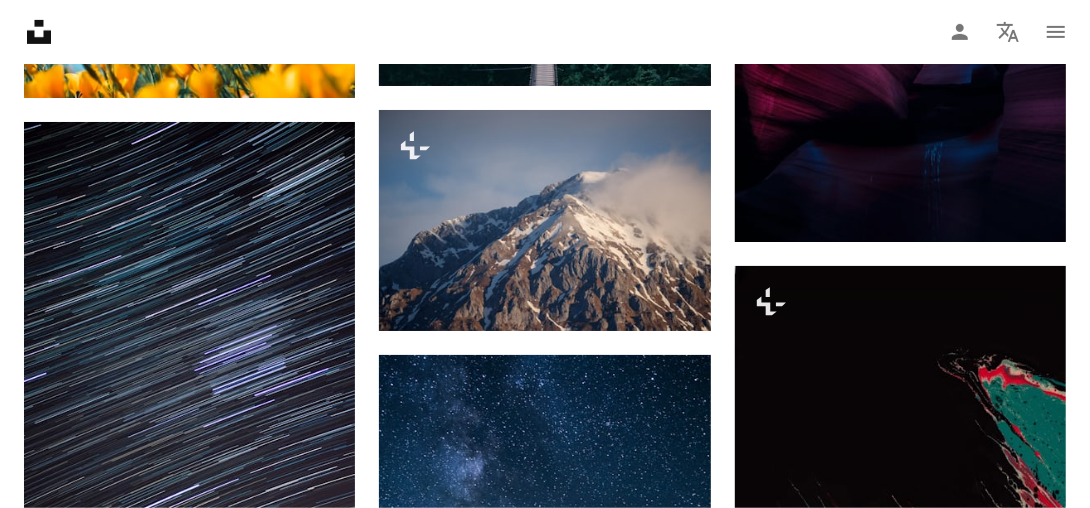 click on "An X shape Premium, ready to use images. Get unlimited access. A plus sign Members-only content added monthly A plus sign Unlimited royalty-free downloads A plus sign Illustrations  New A plus sign Enhanced legal protections yearly 66%  off monthly $12   $4 USD per month * Get  Unsplash+ * When paid annually, billed upfront  $48 Taxes where applicable. Renews automatically. Cancel anytime." at bounding box center [545, 3619] 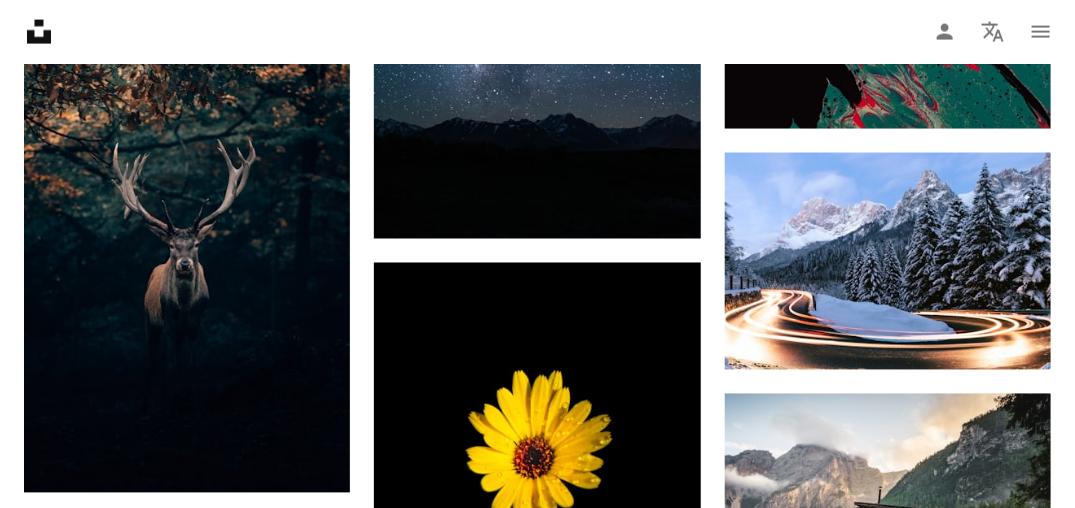 click on "Plus sign for Unsplash+ A heart A plus sign [FIRST] [LAST] For Unsplash+ A lock Download A heart A plus sign [FIRST] [LAST] Available for hire A checkmark inside of a circle Arrow pointing down A heart A plus sign [FIRST] [LAST] Available for hire A checkmark inside of a circle Arrow pointing down A heart A plus sign [FIRST] [LAST] Available for hire A checkmark inside of a circle Arrow pointing down Plus sign for Unsplash+ A heart A plus sign [FIRST] [LAST] For Unsplash+ A lock Download A heart A plus sign [FIRST] [LAST] Available for hire A checkmark inside of a circle Arrow pointing down A heart A plus sign [FIRST] [LAST] Available for hire A checkmark inside of a circle Arrow pointing down Plus sign for Unsplash+ A heart A plus sign [FIRST] [LAST] For Unsplash+ A lock Download A heart A plus sign [FIRST] [LAST] On-brand and on budget images for your next campaign Learn More A heart A plus sign For" at bounding box center (537, -21475) 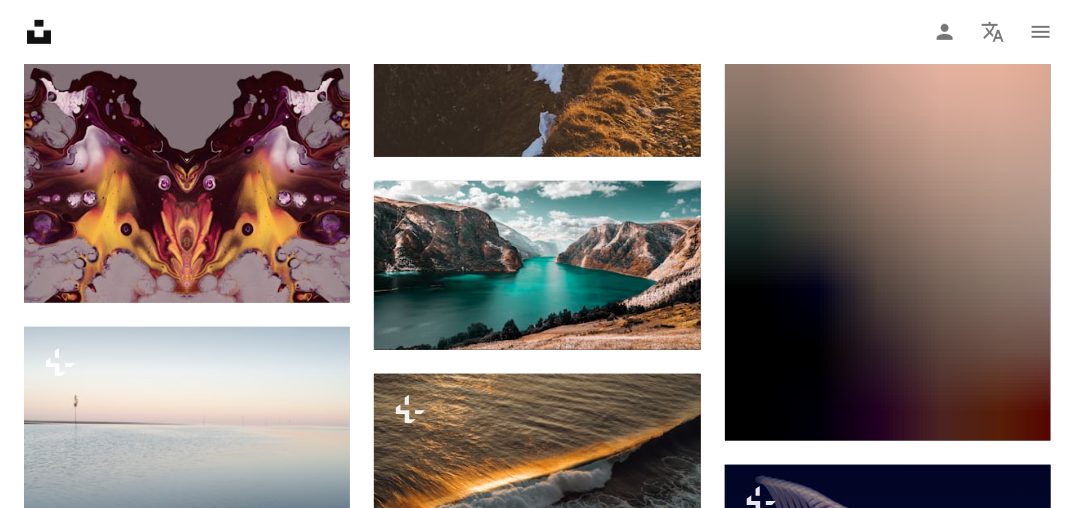 scroll, scrollTop: 48186, scrollLeft: 0, axis: vertical 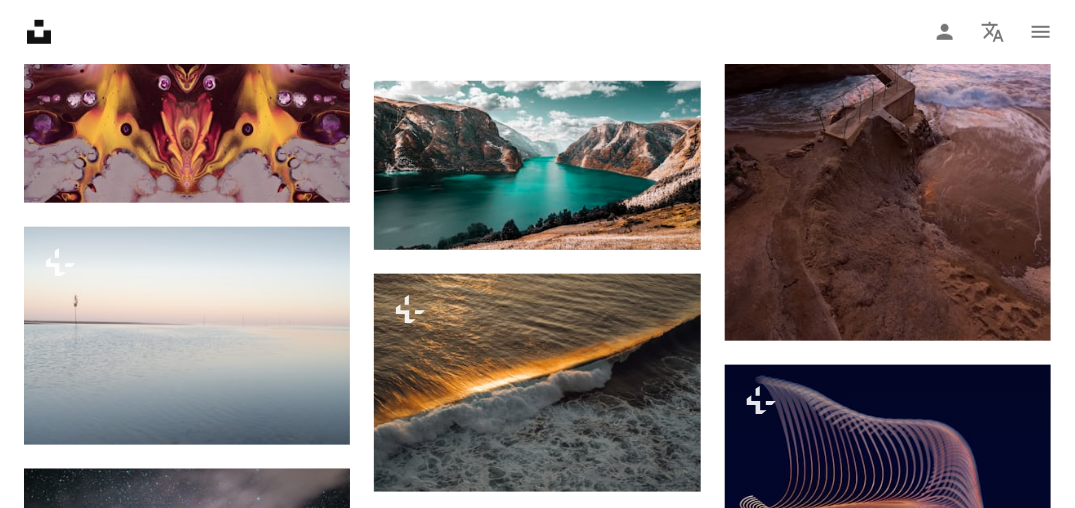 click on "Plus sign for Unsplash+ A heart A plus sign [FIRST] [LAST] For Unsplash+ A lock Download A heart A plus sign [FIRST] [LAST] Available for hire A checkmark inside of a circle Arrow pointing down A heart A plus sign [FIRST] [LAST] Available for hire A checkmark inside of a circle Arrow pointing down A heart A plus sign [FIRST] [LAST] Available for hire A checkmark inside of a circle Arrow pointing down Plus sign for Unsplash+ A heart A plus sign [FIRST] [LAST] For Unsplash+ A lock Download A heart A plus sign [FIRST] [LAST] Available for hire A checkmark inside of a circle Arrow pointing down A heart A plus sign [FIRST] [LAST] Available for hire A checkmark inside of a circle Arrow pointing down Plus sign for Unsplash+ A heart A plus sign [FIRST] [LAST] For Unsplash+ A lock Download A heart A plus sign [FIRST] [LAST] On-brand and on budget images for your next campaign Learn More A heart A plus sign For" at bounding box center (537, -22518) 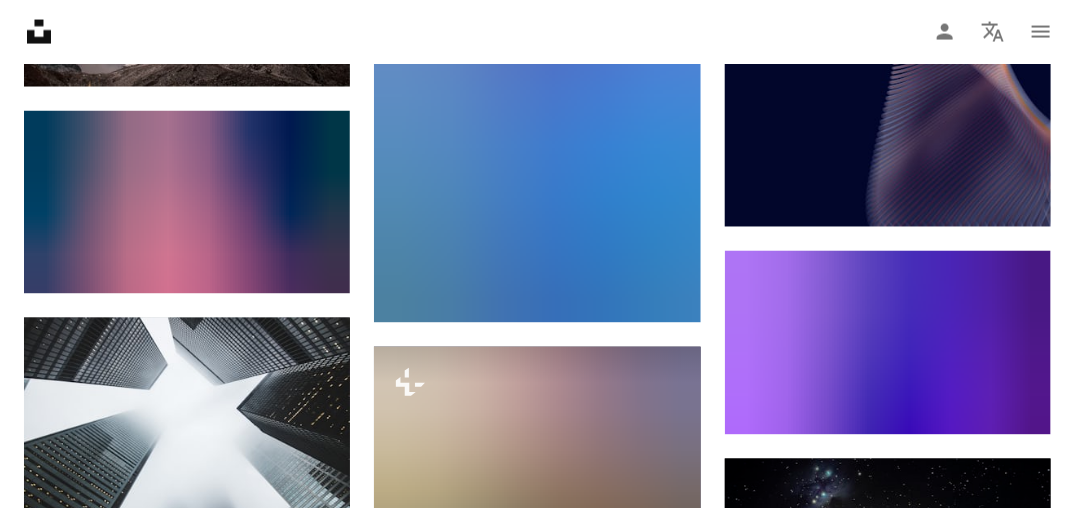 scroll, scrollTop: 48886, scrollLeft: 0, axis: vertical 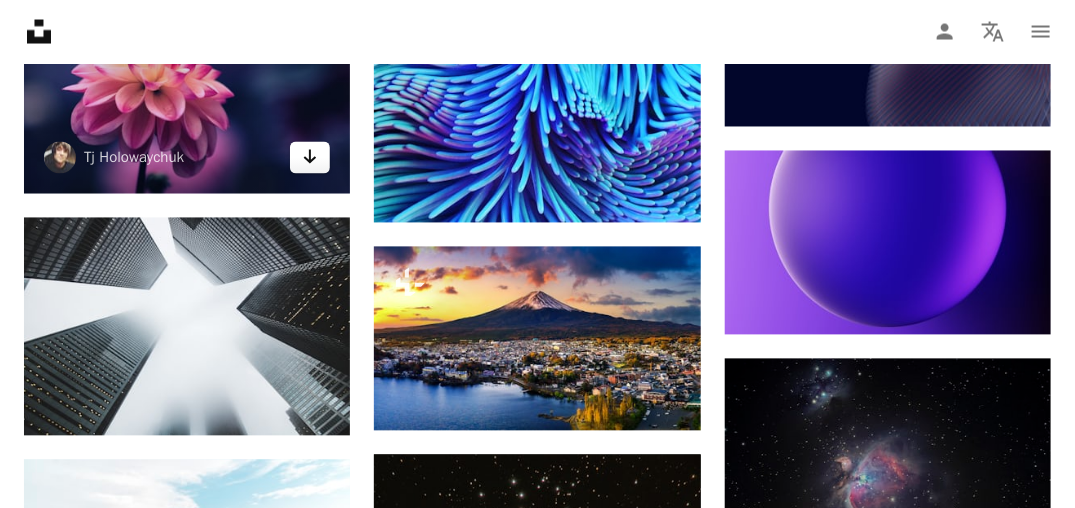 click 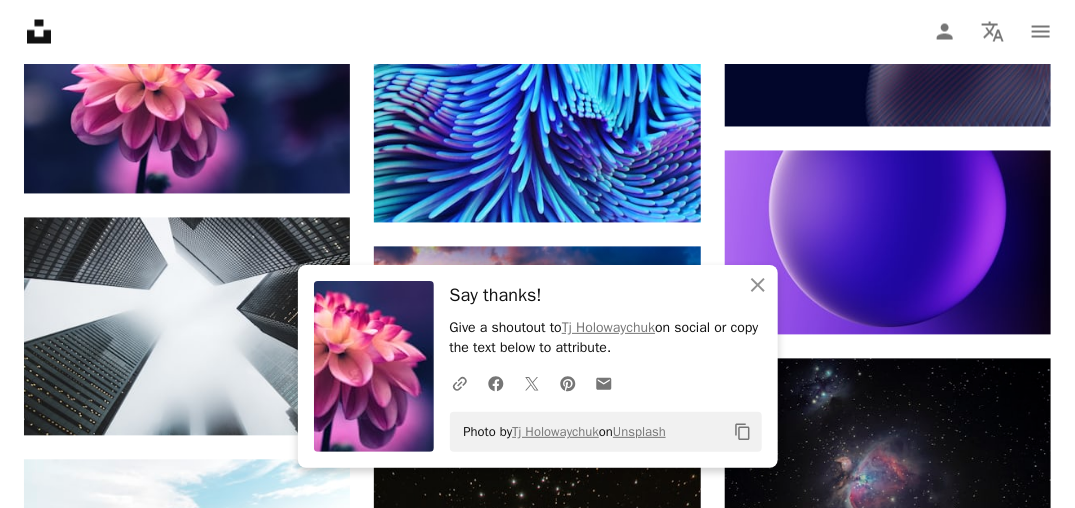 click on "Plus sign for Unsplash+ A heart A plus sign [FIRST] [LAST] For Unsplash+ A lock Download A heart A plus sign [FIRST] [LAST] Available for hire A checkmark inside of a circle Arrow pointing down A heart A plus sign [FIRST] [LAST] Available for hire A checkmark inside of a circle Arrow pointing down A heart A plus sign [FIRST] [LAST] Available for hire A checkmark inside of a circle Arrow pointing down Plus sign for Unsplash+ A heart A plus sign [FIRST] [LAST] For Unsplash+ A lock Download A heart A plus sign [FIRST] [LAST] Available for hire A checkmark inside of a circle Arrow pointing down A heart A plus sign [FIRST] [LAST] Available for hire A checkmark inside of a circle Arrow pointing down Plus sign for Unsplash+ A heart A plus sign [FIRST] [LAST] For Unsplash+ A lock Download A heart A plus sign [FIRST] [LAST] On-brand and on budget images for your next campaign Learn More A heart A plus sign For" at bounding box center [537, -23217] 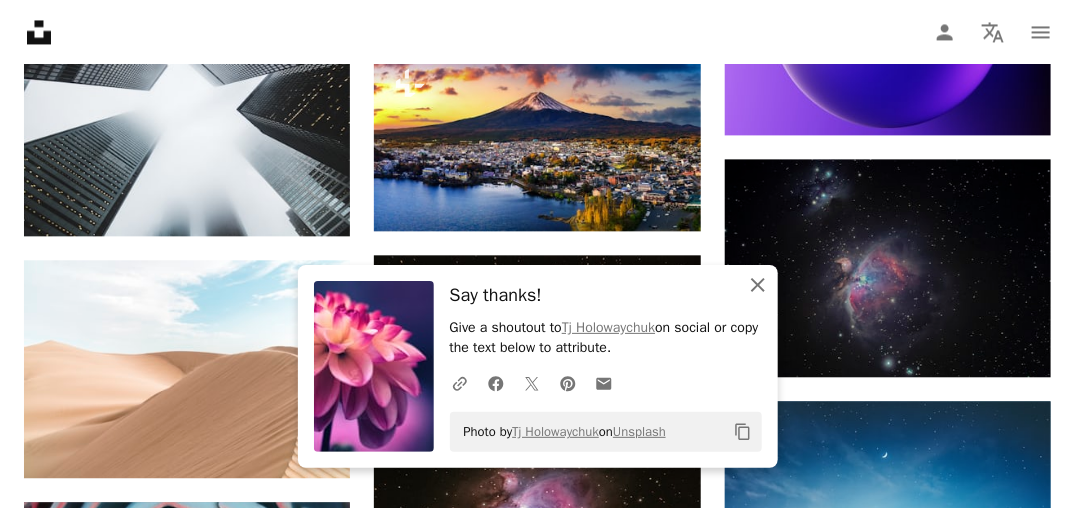 click 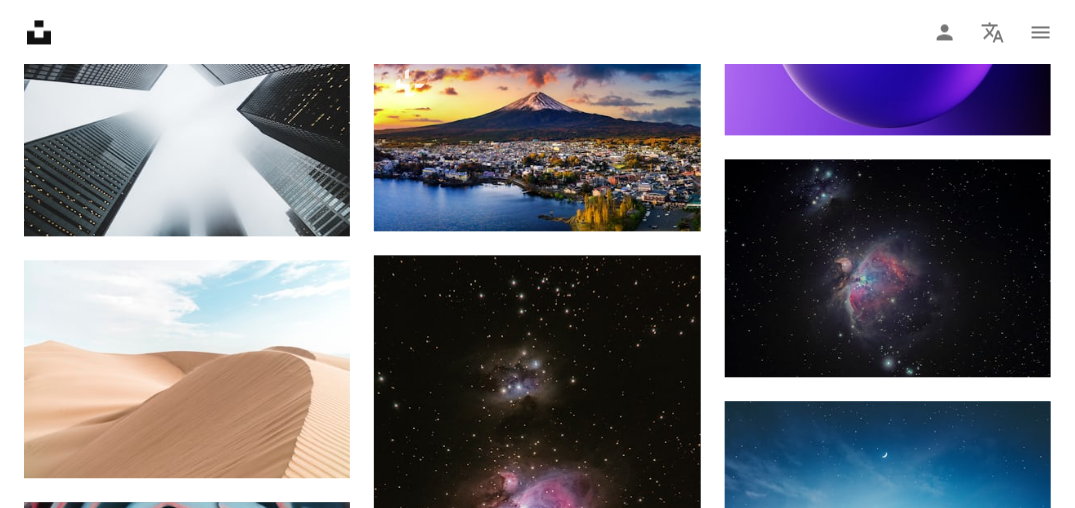 click 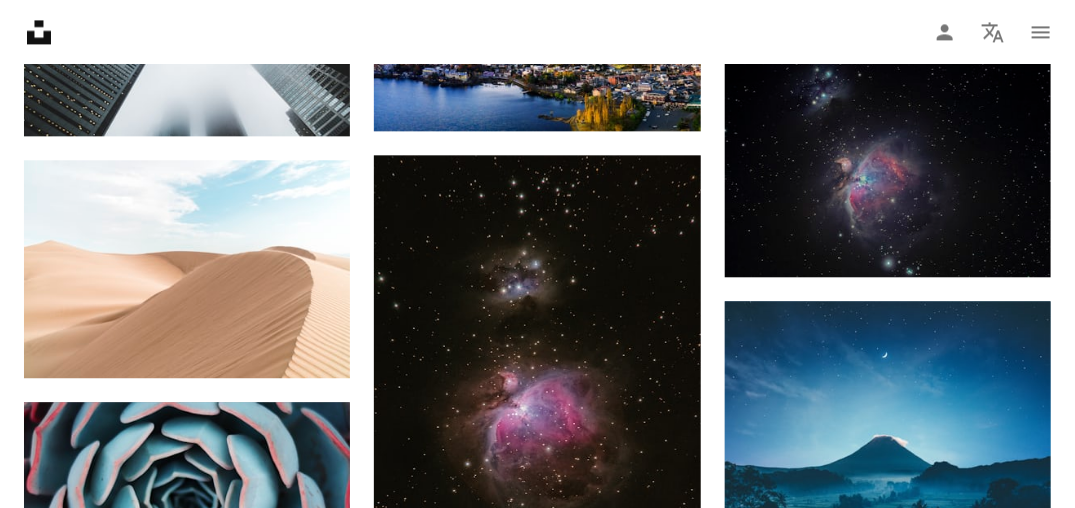 click on "Plus sign for Unsplash+ A heart A plus sign [FIRST] [LAST] For Unsplash+ A lock Download A heart A plus sign [FIRST] [LAST] Available for hire A checkmark inside of a circle Arrow pointing down A heart A plus sign [FIRST] [LAST] Available for hire A checkmark inside of a circle Arrow pointing down A heart A plus sign [FIRST] [LAST] Available for hire A checkmark inside of a circle Arrow pointing down Plus sign for Unsplash+ A heart A plus sign [FIRST] [LAST] For Unsplash+ A lock Download A heart A plus sign [FIRST] [LAST] Available for hire A checkmark inside of a circle Arrow pointing down A heart A plus sign [FIRST] [LAST] Available for hire A checkmark inside of a circle Arrow pointing down Plus sign for Unsplash+ A heart A plus sign [FIRST] [LAST] For Unsplash+ A lock Download A heart A plus sign [FIRST] [LAST] On-brand and on budget images for your next campaign Learn More A heart A plus sign For" at bounding box center (537, -22245) 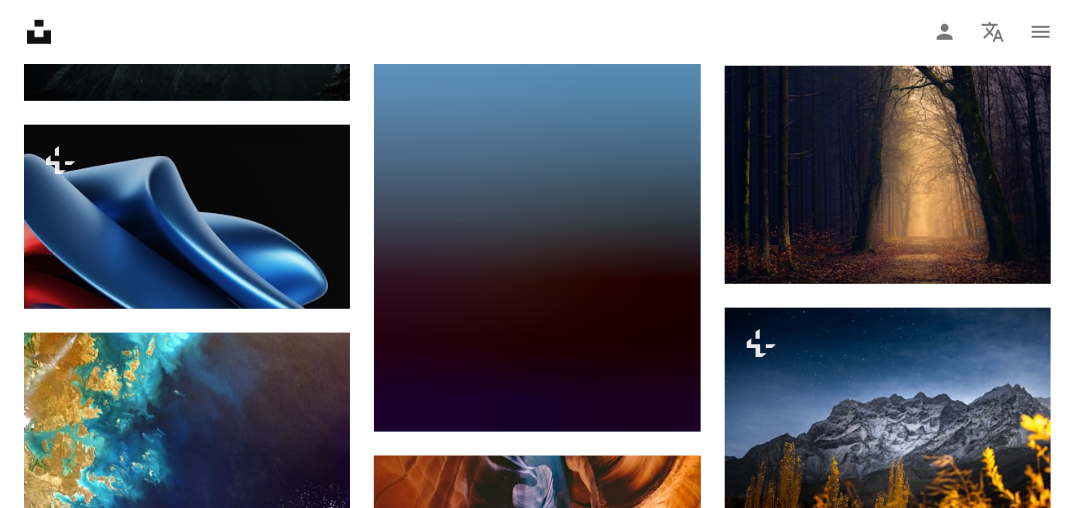 scroll, scrollTop: 50786, scrollLeft: 0, axis: vertical 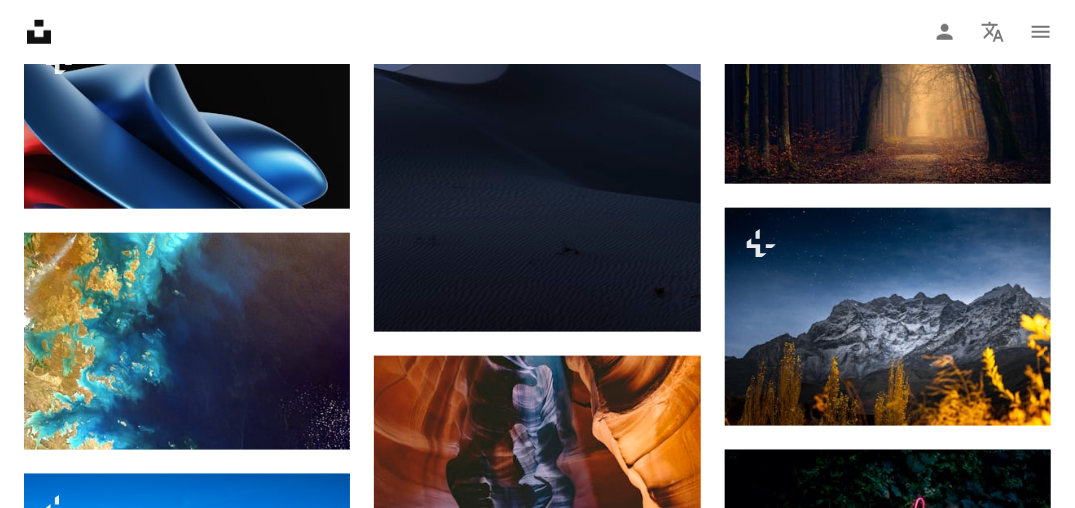 click on "Plus sign for Unsplash+ A heart A plus sign [FIRST] [LAST] For Unsplash+ A lock Download A heart A plus sign [FIRST] [LAST] Available for hire A checkmark inside of a circle Arrow pointing down A heart A plus sign [FIRST] [LAST] Available for hire A checkmark inside of a circle Arrow pointing down A heart A plus sign [FIRST] [LAST] Available for hire A checkmark inside of a circle Arrow pointing down Plus sign for Unsplash+ A heart A plus sign [FIRST] [LAST] For Unsplash+ A lock Download A heart A plus sign [FIRST] [LAST] Available for hire A checkmark inside of a circle Arrow pointing down A heart A plus sign [FIRST] [LAST] Available for hire A checkmark inside of a circle Arrow pointing down Plus sign for Unsplash+ A heart A plus sign [FIRST] [LAST] For Unsplash+ A lock Download A heart A plus sign [FIRST] [LAST] On-brand and on budget images for your next campaign Learn More A heart A plus sign For" at bounding box center (537, -23845) 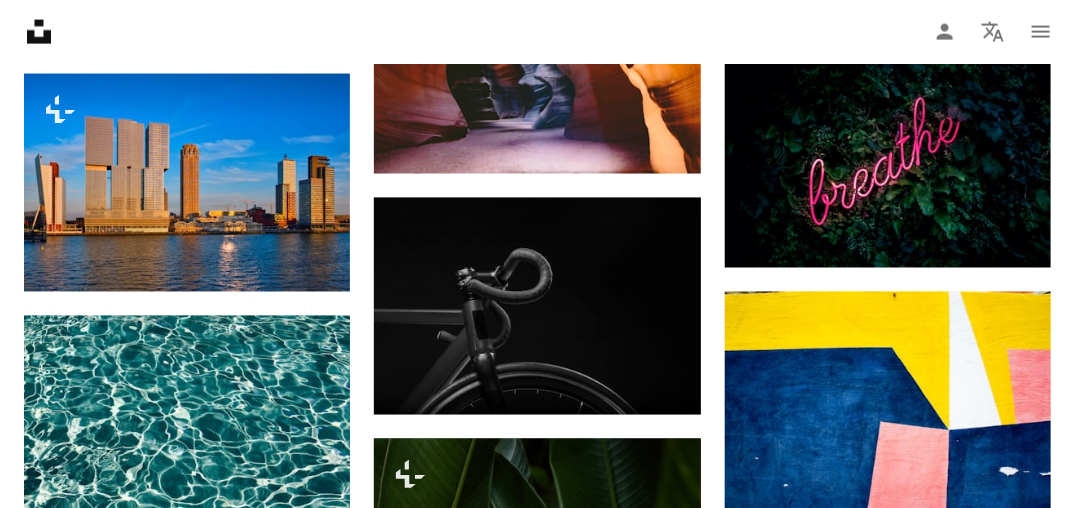 scroll, scrollTop: 51786, scrollLeft: 0, axis: vertical 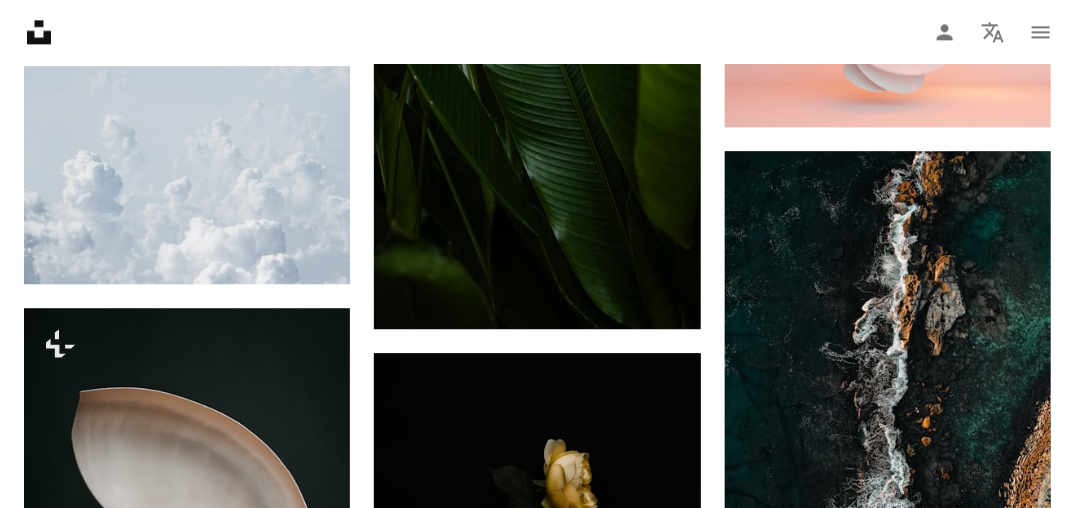 click on "Plus sign for Unsplash+ A heart A plus sign [FIRST] [LAST] For Unsplash+ A lock Download A heart A plus sign [FIRST] [LAST] Available for hire A checkmark inside of a circle Arrow pointing down A heart A plus sign [FIRST] [LAST] Available for hire A checkmark inside of a circle Arrow pointing down A heart A plus sign [FIRST] [LAST] Available for hire A checkmark inside of a circle Arrow pointing down Plus sign for Unsplash+ A heart A plus sign [FIRST] [LAST] For Unsplash+ A lock Download A heart A plus sign [FIRST] [LAST] Available for hire A checkmark inside of a circle Arrow pointing down A heart A plus sign [FIRST] [LAST] Available for hire A checkmark inside of a circle Arrow pointing down Plus sign for Unsplash+ A heart A plus sign [FIRST] [LAST] For Unsplash+ A lock Download A heart A plus sign [FIRST] [LAST] On-brand and on budget images for your next campaign Learn More A heart A plus sign For" at bounding box center [537, -23651] 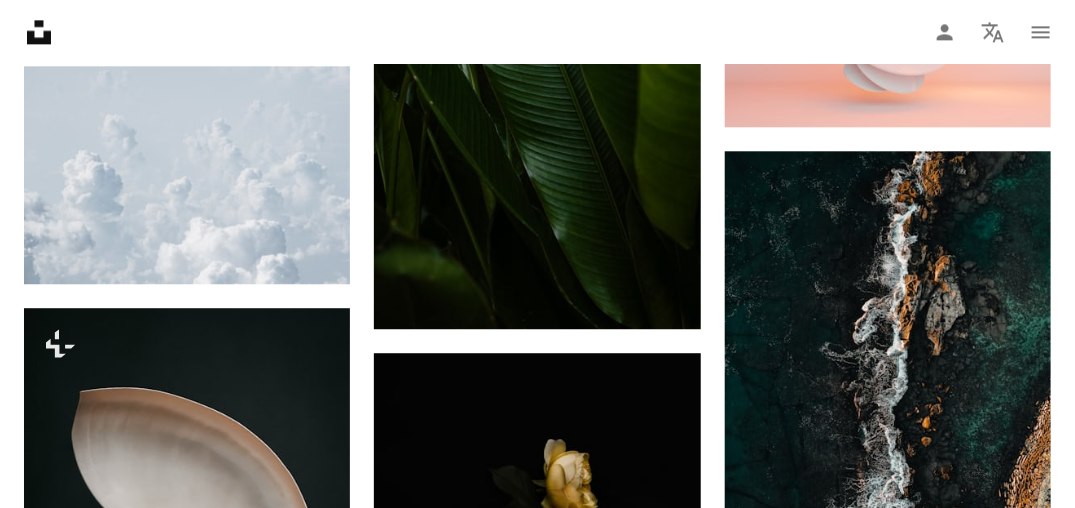 click on "Plus sign for Unsplash+ A heart A plus sign [FIRST] [LAST] For Unsplash+ A lock Download A heart A plus sign [FIRST] [LAST] Available for hire A checkmark inside of a circle Arrow pointing down A heart A plus sign [FIRST] [LAST] Available for hire A checkmark inside of a circle Arrow pointing down A heart A plus sign [FIRST] [LAST] Available for hire A checkmark inside of a circle Arrow pointing down Plus sign for Unsplash+ A heart A plus sign [FIRST] [LAST] For Unsplash+ A lock Download A heart A plus sign [FIRST] [LAST] Available for hire A checkmark inside of a circle Arrow pointing down A heart A plus sign [FIRST] [LAST] Available for hire A checkmark inside of a circle Arrow pointing down Plus sign for Unsplash+ A heart A plus sign [FIRST] [LAST] For Unsplash+ A lock Download A heart A plus sign [FIRST] [LAST] On-brand and on budget images for your next campaign Learn More A heart A plus sign For" at bounding box center [537, -23651] 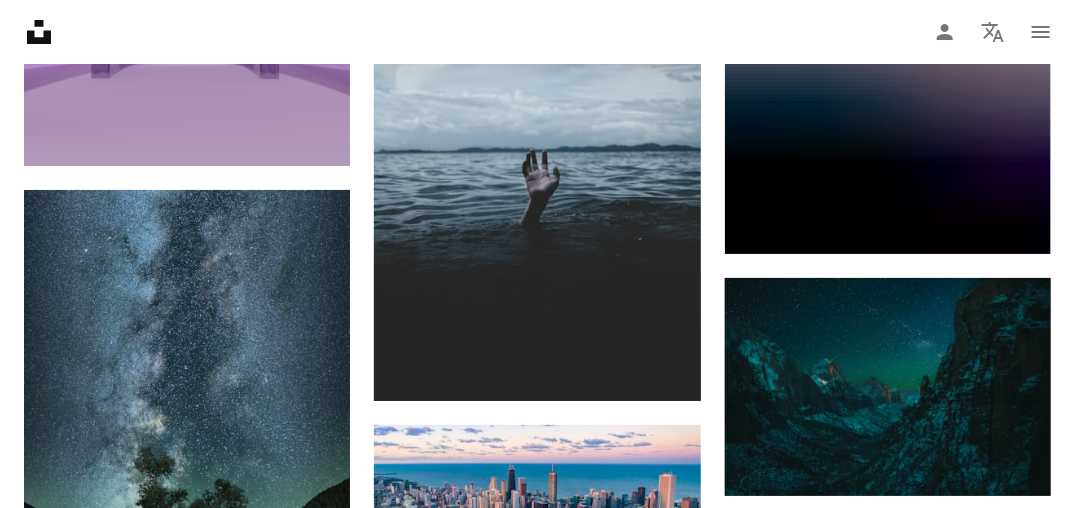 scroll, scrollTop: 52886, scrollLeft: 0, axis: vertical 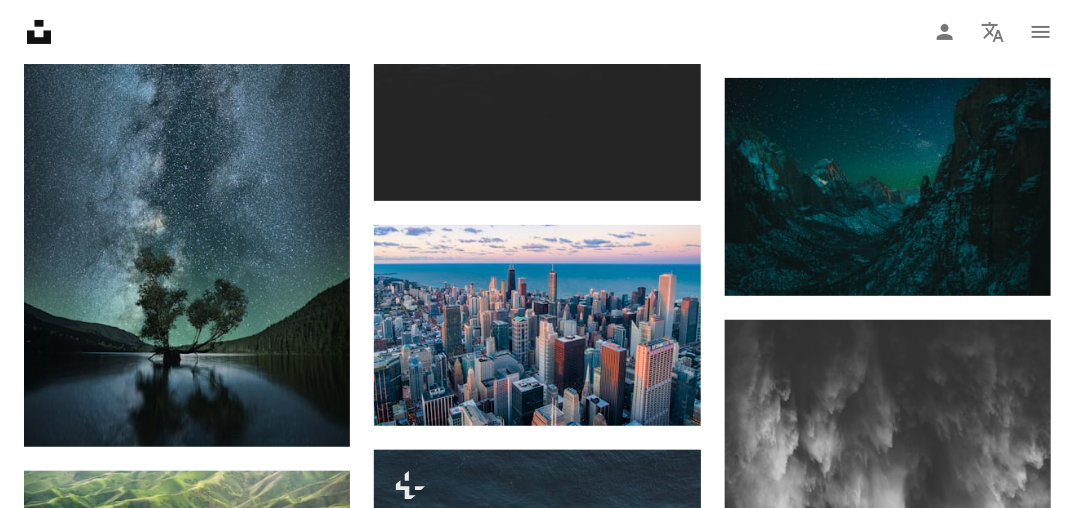 click on "Plus sign for Unsplash+ A heart A plus sign [FIRST] [LAST] For Unsplash+ A lock Download A heart A plus sign [FIRST] [LAST] Available for hire A checkmark inside of a circle Arrow pointing down A heart A plus sign [FIRST] [LAST] Available for hire A checkmark inside of a circle Arrow pointing down A heart A plus sign [FIRST] [LAST] Available for hire A checkmark inside of a circle Arrow pointing down Plus sign for Unsplash+ A heart A plus sign [FIRST] [LAST] For Unsplash+ A lock Download A heart A plus sign [FIRST] [LAST] Available for hire A checkmark inside of a circle Arrow pointing down A heart A plus sign [FIRST] [LAST] Available for hire A checkmark inside of a circle Arrow pointing down Plus sign for Unsplash+ A heart A plus sign [FIRST] [LAST] For Unsplash+ A lock Download A heart A plus sign [FIRST] [LAST] On-brand and on budget images for your next campaign Learn More A heart A plus sign For" at bounding box center [537, -24751] 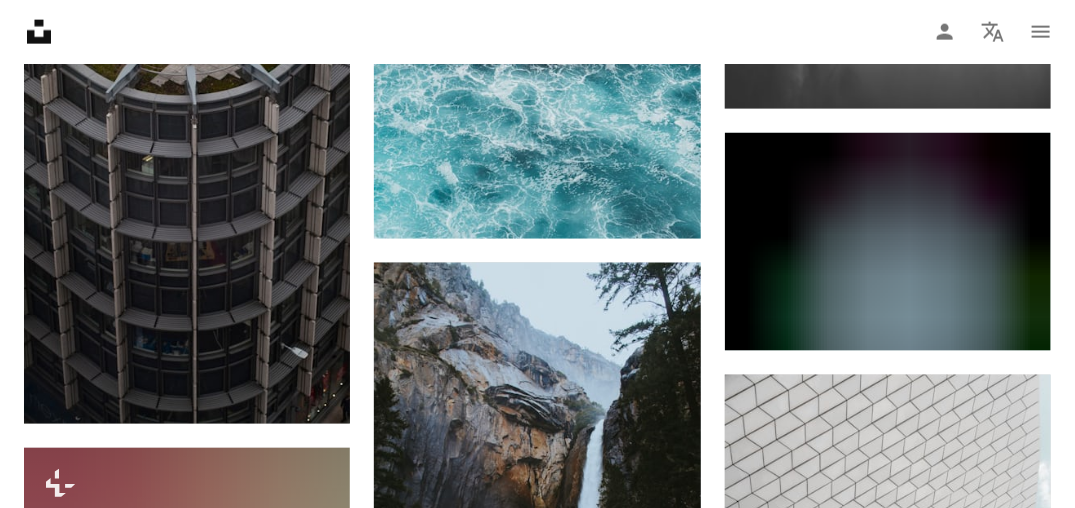 scroll, scrollTop: 53786, scrollLeft: 0, axis: vertical 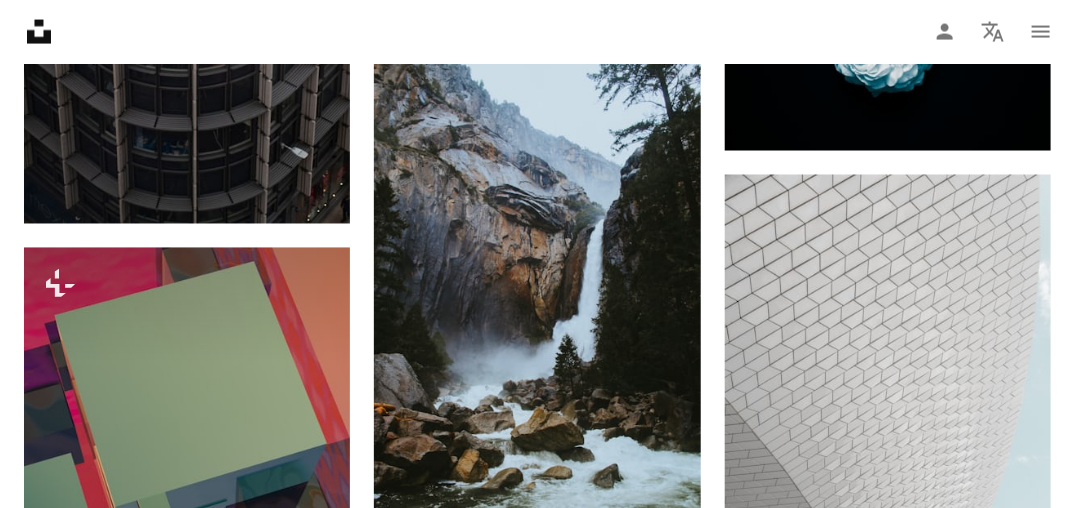 click on "Plus sign for Unsplash+ A heart A plus sign [FIRST] [LAST] For Unsplash+ A lock Download A heart A plus sign [FIRST] [LAST] Available for hire A checkmark inside of a circle Arrow pointing down A heart A plus sign [FIRST] [LAST] Available for hire A checkmark inside of a circle Arrow pointing down A heart A plus sign [FIRST] [LAST] Available for hire A checkmark inside of a circle Arrow pointing down Plus sign for Unsplash+ A heart A plus sign [FIRST] [LAST] For Unsplash+ A lock Download A heart A plus sign [FIRST] [LAST] Available for hire A checkmark inside of a circle Arrow pointing down A heart A plus sign [FIRST] [LAST] Available for hire A checkmark inside of a circle Arrow pointing down Plus sign for Unsplash+ A heart A plus sign [FIRST] [LAST] For Unsplash+ A lock Download A heart A plus sign [FIRST] [LAST] On-brand and on budget images for your next campaign Learn More A heart A plus sign For" at bounding box center [537, -25651] 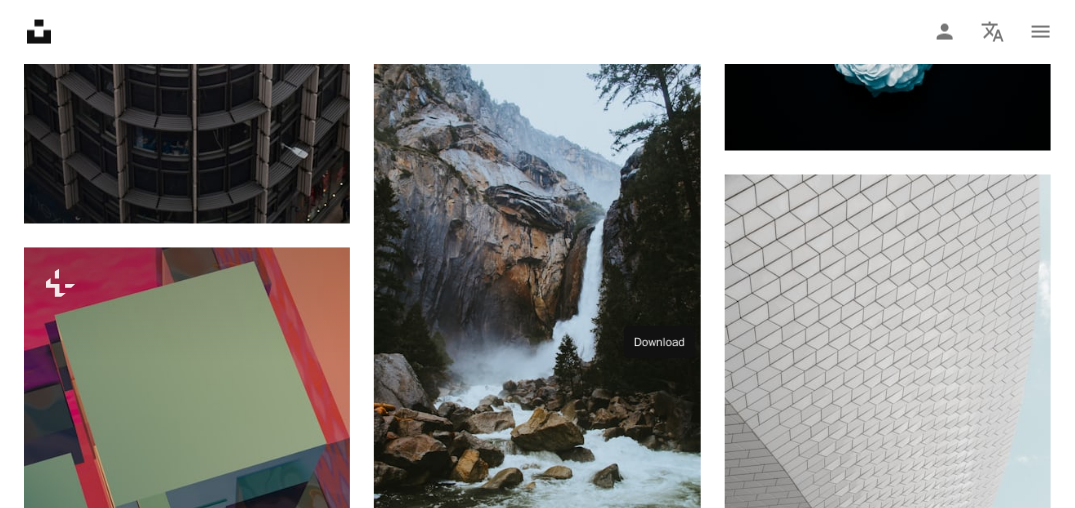 click 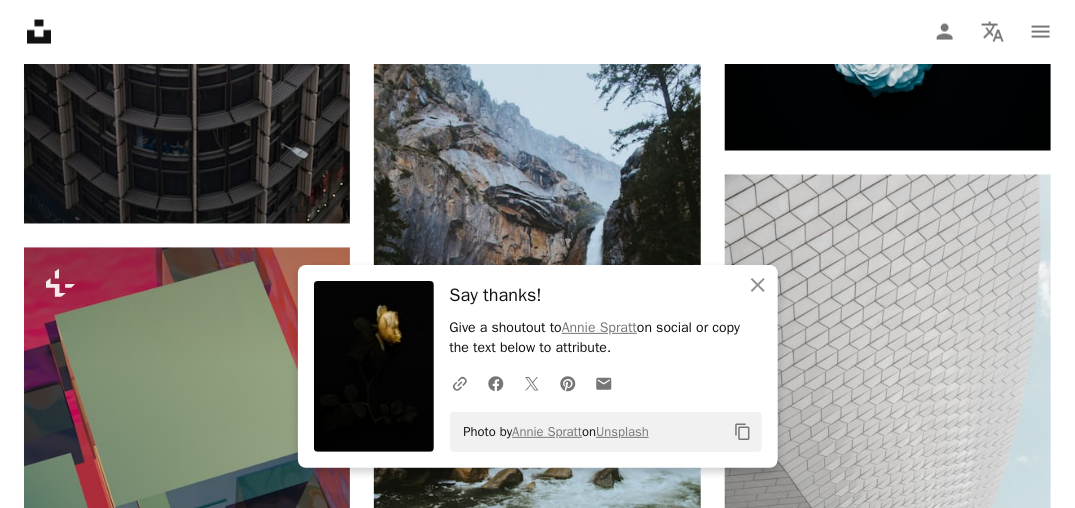 click on "–– ––– ––– –– ––– – – ––– –– –– –––– –– The best in on-brand content creation Learn More A heart A plus sign [FIRST] [LAST] Available for hire A checkmark inside of a circle Arrow pointing down Plus sign for Unsplash+ A heart A plus sign [FIRST] [LAST] For Unsplash+ A lock Download Plus sign for Unsplash+ A heart A plus sign [FIRST] [LAST] For Unsplash+ A lock Download A heart A plus sign [FIRST] [LAST] Arrow pointing down A heart A plus sign [FIRST] [LAST] Available for hire A checkmark inside of a circle Arrow pointing down A heart A plus sign [FIRST] [LAST] Available for hire A checkmark inside of a circle Arrow pointing down A heart A plus sign [FIRST] [LAST] Available for hire A checkmark inside of a circle Arrow pointing down Plus sign for Unsplash+ A heart A plus sign For For" at bounding box center (888, -24703) 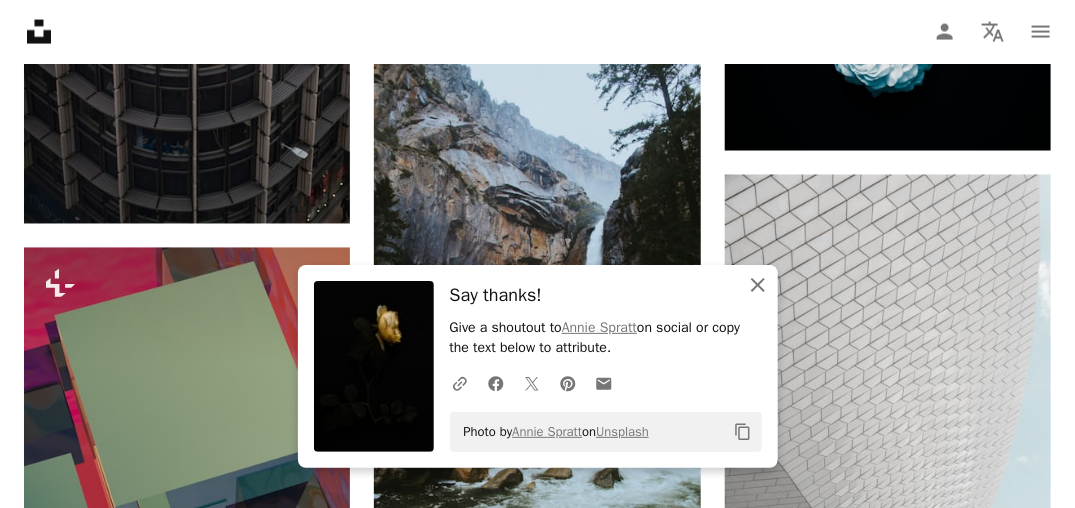 click on "An X shape" 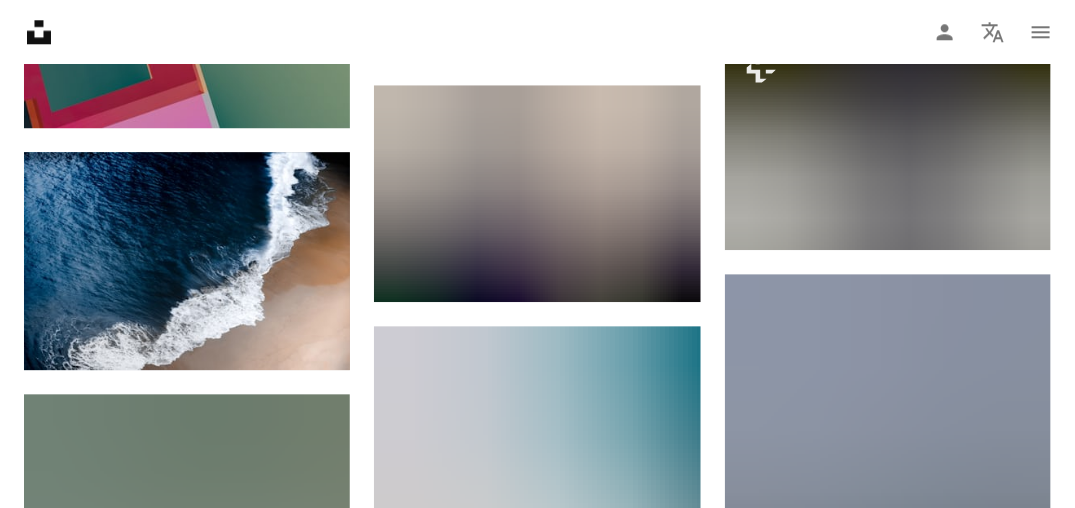 scroll, scrollTop: 54586, scrollLeft: 0, axis: vertical 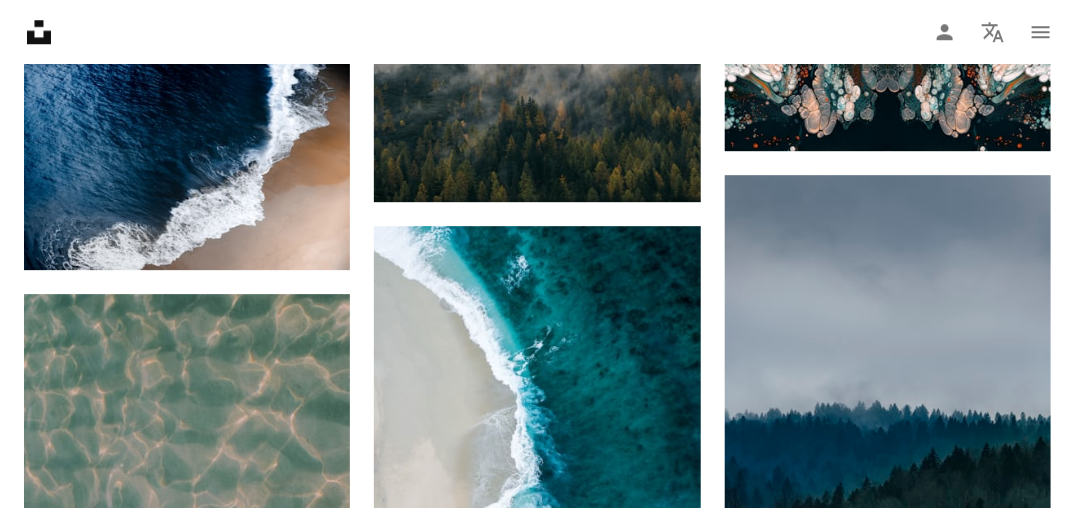click on "Arrow pointing down" 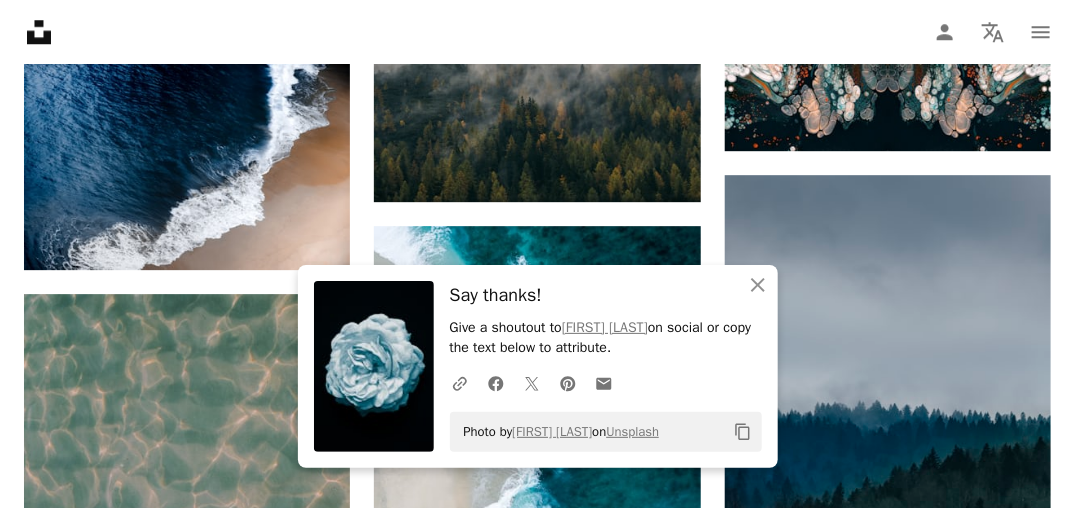 click on "–– ––– ––– –– ––– – – ––– –– –– –––– –– The best in on-brand content creation Learn More A heart A plus sign [FIRST] [LAST] Available for hire A checkmark inside of a circle Arrow pointing down Plus sign for Unsplash+ A heart A plus sign [FIRST] [LAST] For Unsplash+ A lock Download Plus sign for Unsplash+ A heart A plus sign [FIRST] [LAST] For Unsplash+ A lock Download A heart A plus sign [FIRST] [LAST] Arrow pointing down A heart A plus sign [FIRST] [LAST] Available for hire A checkmark inside of a circle Arrow pointing down A heart A plus sign [FIRST] [LAST] Available for hire A checkmark inside of a circle Arrow pointing down A heart A plus sign [FIRST] [LAST] Available for hire A checkmark inside of a circle Arrow pointing down Plus sign for Unsplash+ A heart A plus sign For For" at bounding box center [888, -25503] 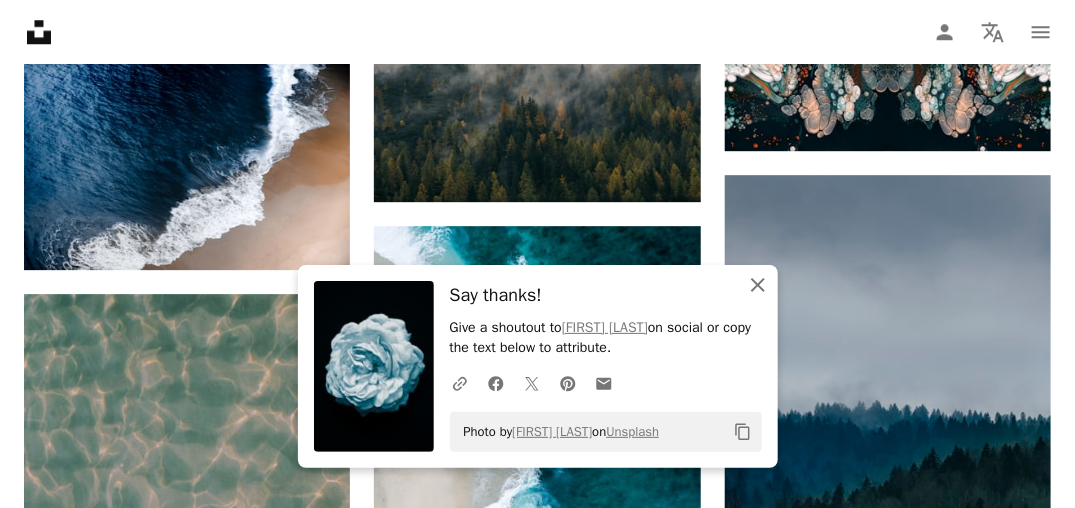 click on "An X shape" 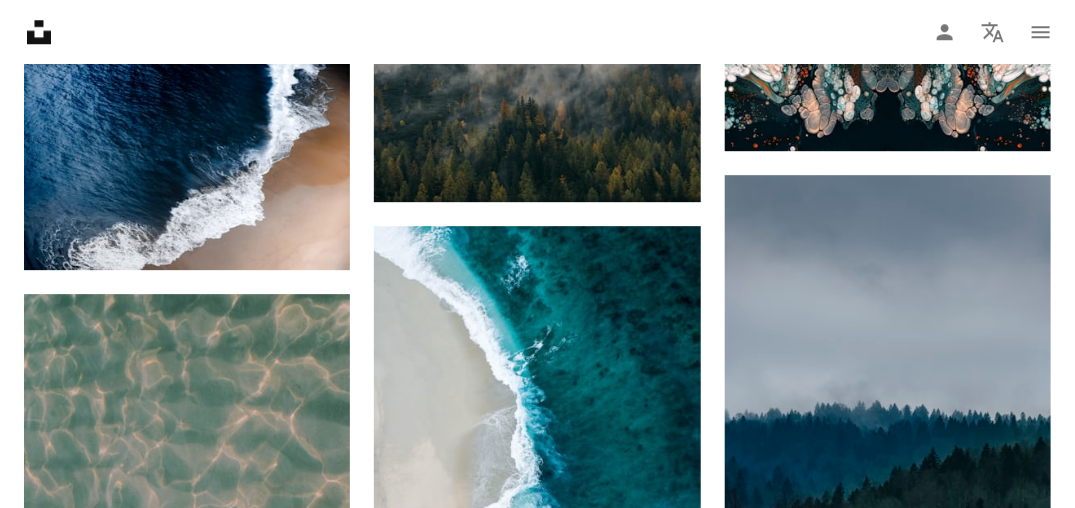 click on "Plus sign for Unsplash+ A heart A plus sign [FIRST] [LAST] For Unsplash+ A lock Download A heart A plus sign [FIRST] [LAST] Available for hire A checkmark inside of a circle Arrow pointing down A heart A plus sign [FIRST] [LAST] Available for hire A checkmark inside of a circle Arrow pointing down A heart A plus sign [FIRST] [LAST] Available for hire A checkmark inside of a circle Arrow pointing down Plus sign for Unsplash+ A heart A plus sign [FIRST] [LAST] For Unsplash+ A lock Download A heart A plus sign [FIRST] [LAST] Available for hire A checkmark inside of a circle Arrow pointing down A heart A plus sign [FIRST] [LAST] Available for hire A checkmark inside of a circle Arrow pointing down Plus sign for Unsplash+ A heart A plus sign [FIRST] [LAST] For Unsplash+ A lock Download A heart A plus sign [FIRST] [LAST] On-brand and on budget images for your next campaign Learn More A heart A plus sign For" at bounding box center (537, -25167) 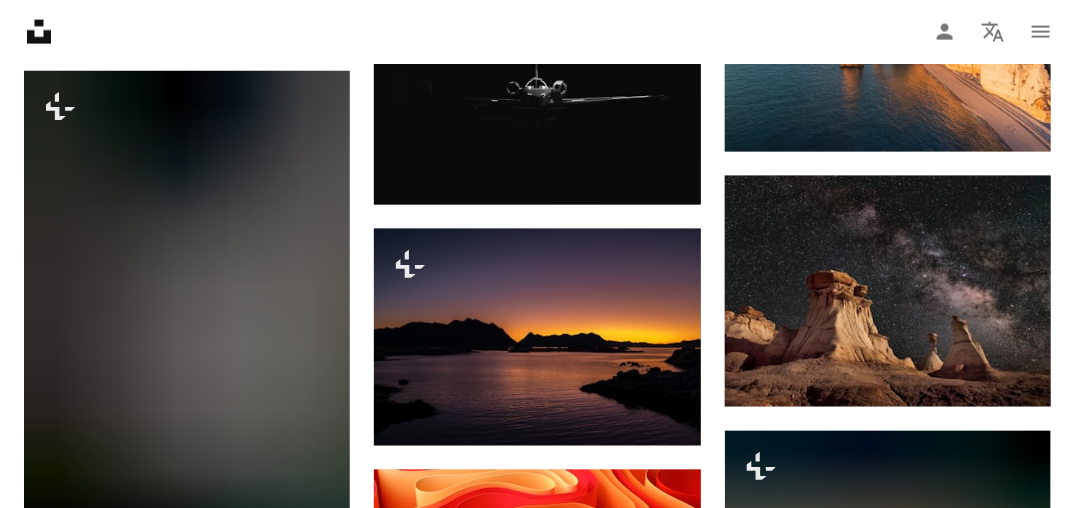 scroll, scrollTop: 56286, scrollLeft: 0, axis: vertical 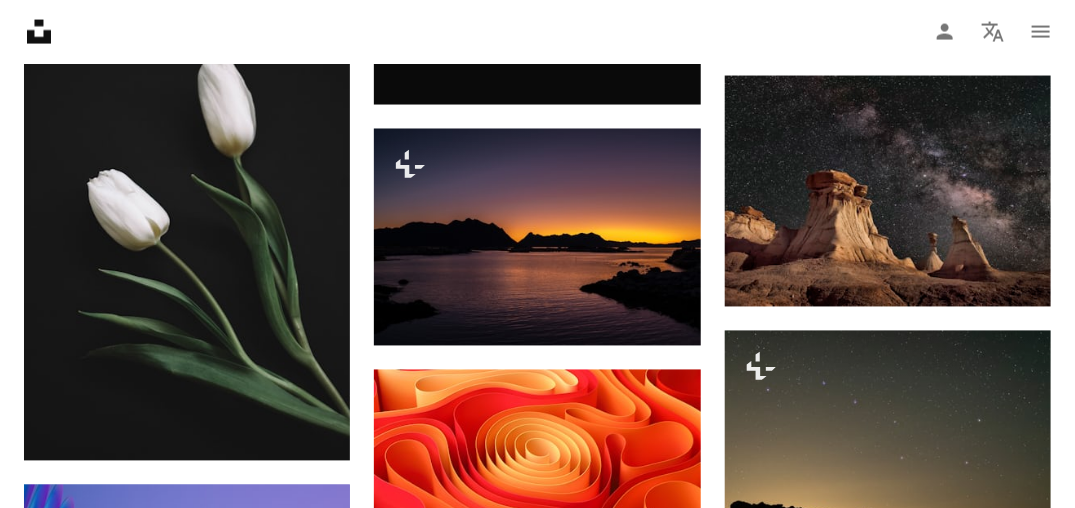 click at bounding box center (888, -480) 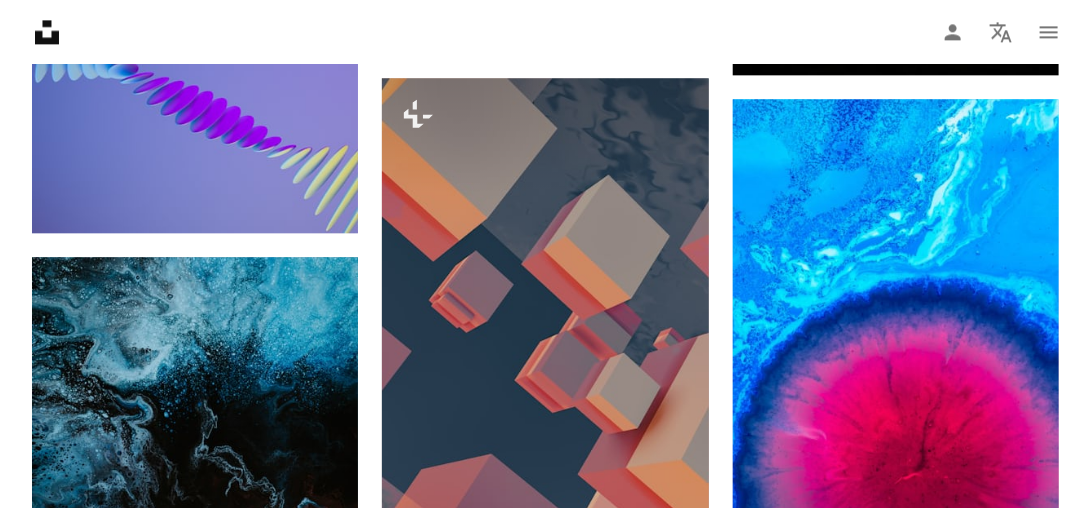 scroll, scrollTop: 56586, scrollLeft: 0, axis: vertical 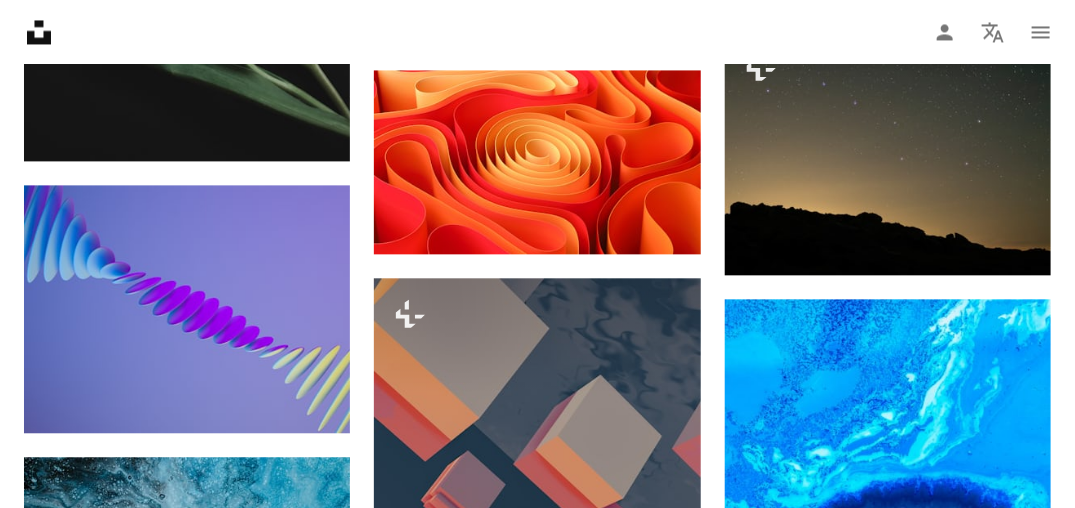 click on "Arrow pointing down" 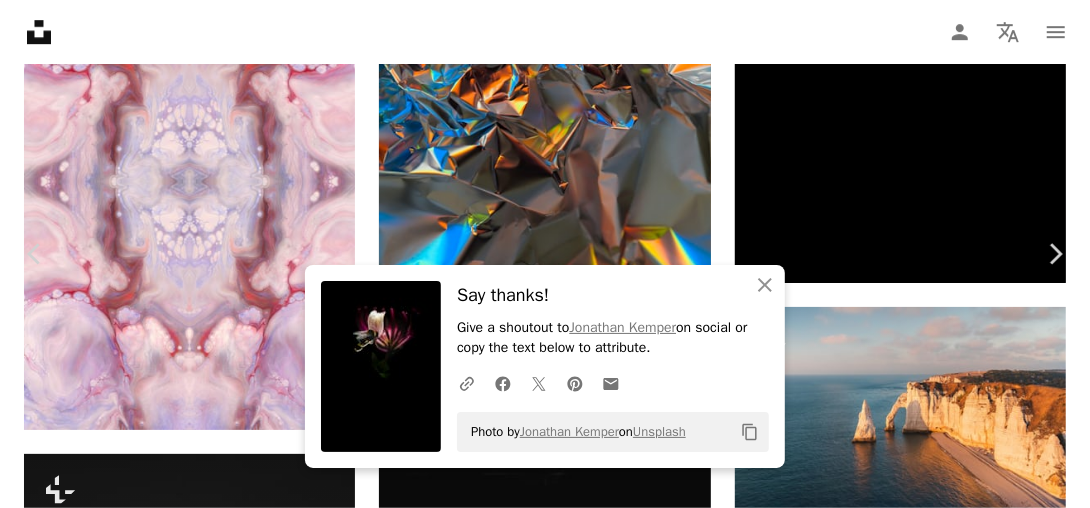 scroll, scrollTop: 444, scrollLeft: 0, axis: vertical 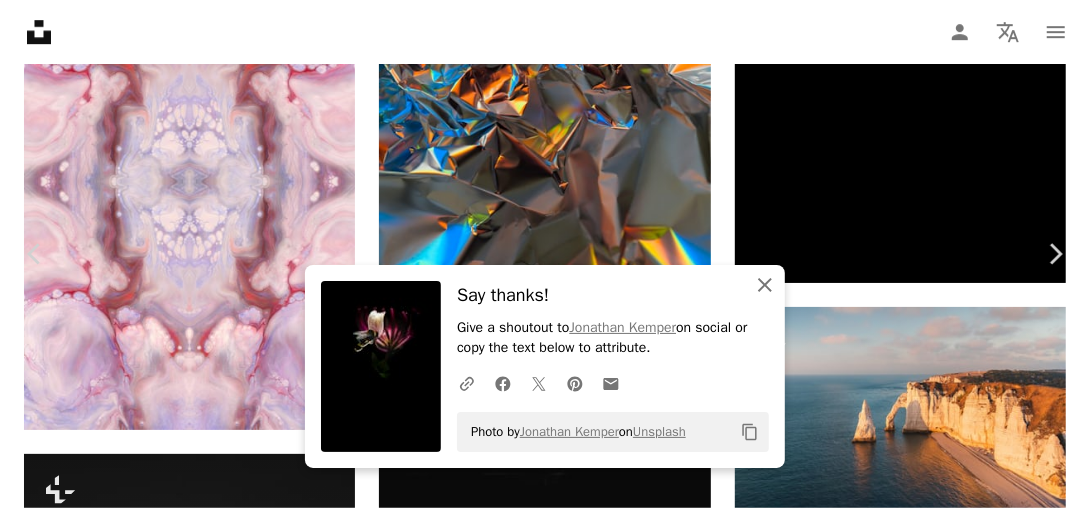 click 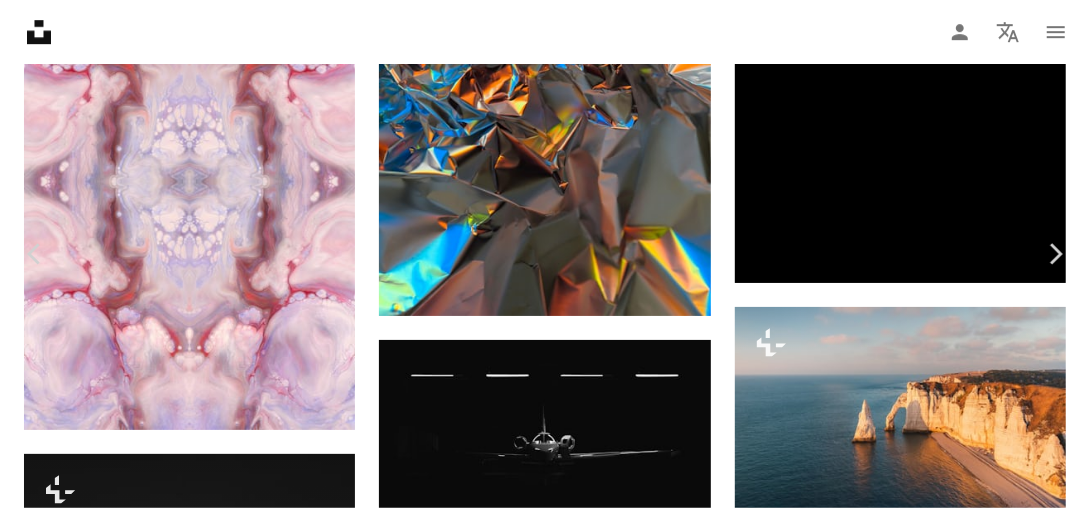 click on "An X shape Chevron left Chevron right [FIRST] [LAST] Available for hire A checkmark inside of a circle A heart A plus sign Download free Chevron down Zoom in Views 1,019,487 Downloads 4,786 Featured in Amoled Wallpapers A forward-right arrow Share Info icon Info More Actions Calendar outlined Published on June 28, 2021 Camera SONY, ILCE-6000 Safety Free to use under the Unsplash License wallpaper flower black background bee amoled animal plant blossom insect honey bee geranium pollen invertebrate acanthaceae Free pictures Browse premium related images on iStock | Save 20% with code UNSPLASH20 View more on iStock ↗ Related images A heart A plus sign 5010 Arrow pointing down A heart A plus sign [FIRST] [LAST] Available for hire A checkmark inside of a circle Arrow pointing down A heart A plus sign [FIRST] [LAST] Available for hire A checkmark inside of a circle Arrow pointing down A heart A plus sign [FIRST] [LAST] Available for hire A checkmark inside of a circle Arrow pointing down A heart A plus sign For" at bounding box center (545, 5207) 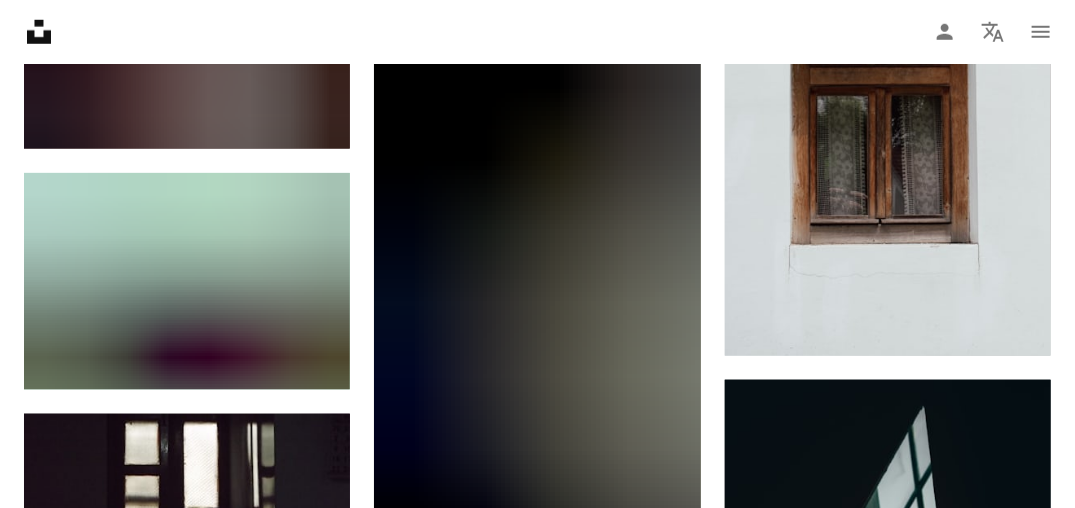 scroll, scrollTop: 60886, scrollLeft: 0, axis: vertical 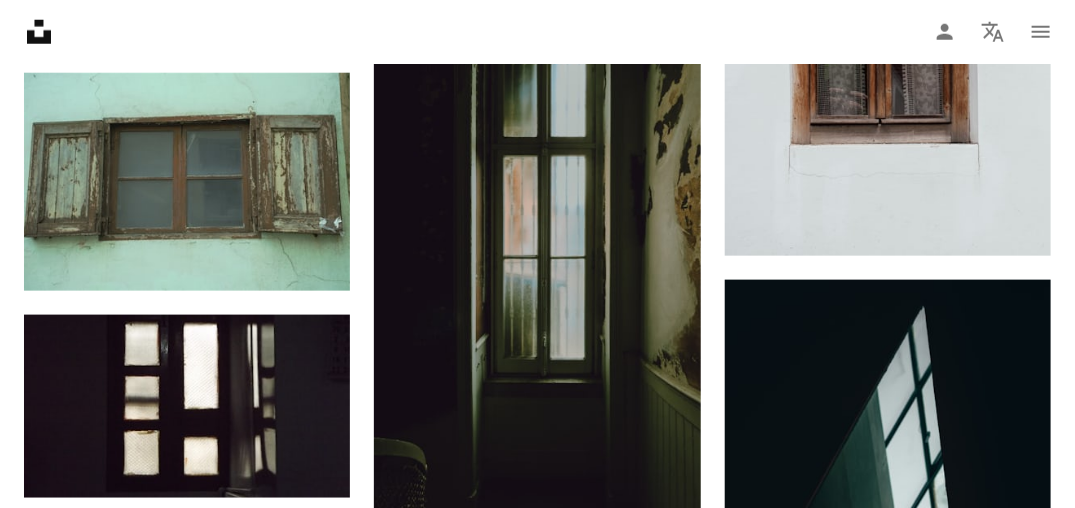 click on "Plus sign for Unsplash+ A heart A plus sign [FIRST] [LAST] For Unsplash+ A lock Download A heart A plus sign [FIRST] [LAST] Available for hire A checkmark inside of a circle Arrow pointing down A heart A plus sign [FIRST] [LAST] Available for hire A checkmark inside of a circle Arrow pointing down A heart A plus sign [FIRST] [LAST] Available for hire A checkmark inside of a circle Arrow pointing down Plus sign for Unsplash+ A heart A plus sign [FIRST] [LAST] For Unsplash+ A lock Download A heart A plus sign [FIRST] [LAST] Available for hire A checkmark inside of a circle Arrow pointing down A heart A plus sign [FIRST] [LAST] Available for hire A checkmark inside of a circle Arrow pointing down Plus sign for Unsplash+ A heart A plus sign [FIRST] [LAST] For Unsplash+ A lock Download A heart A plus sign [FIRST] [LAST] On-brand and on budget images for your next campaign Learn More A heart A plus sign For" at bounding box center (537, -29169) 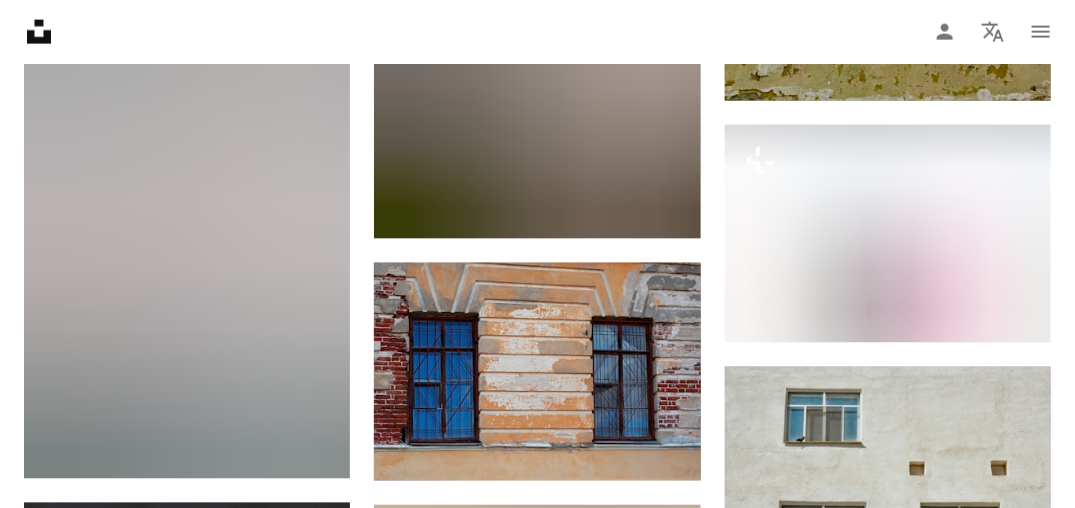 scroll, scrollTop: 66386, scrollLeft: 0, axis: vertical 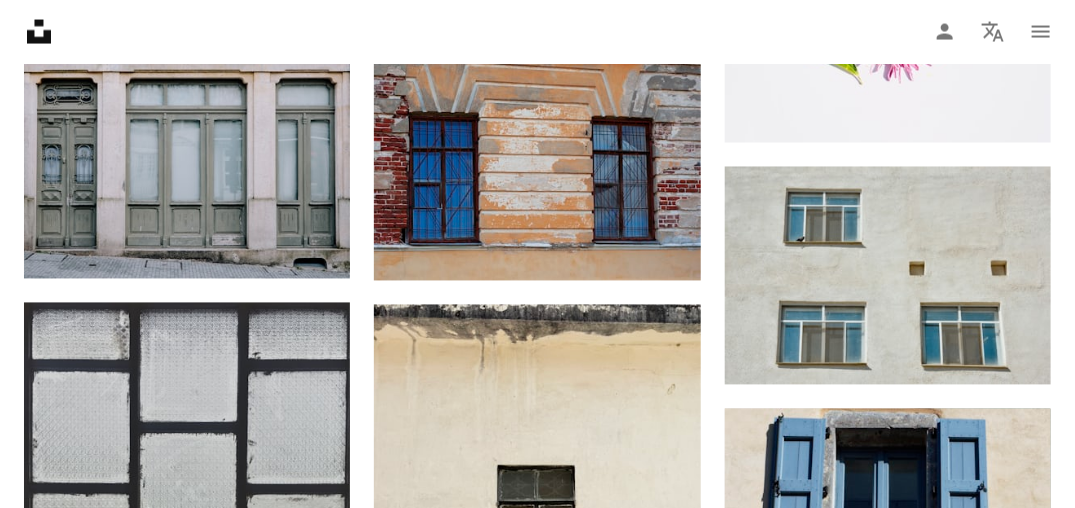 click at bounding box center (888, -890) 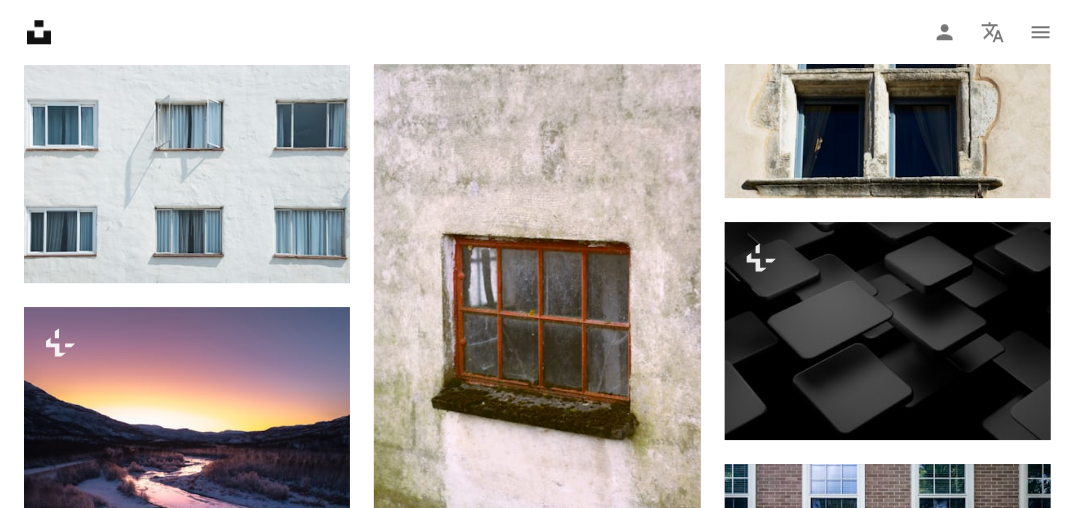 click on "Plus sign for Unsplash+ A heart A plus sign [FIRST] [LAST] For Unsplash+ A lock Download A heart A plus sign [FIRST] [LAST] Available for hire A checkmark inside of a circle Arrow pointing down A heart A plus sign [FIRST] [LAST] Available for hire A checkmark inside of a circle Arrow pointing down A heart A plus sign [FIRST] [LAST] Available for hire A checkmark inside of a circle Arrow pointing down Plus sign for Unsplash+ A heart A plus sign [FIRST] [LAST] For Unsplash+ A lock Download A heart A plus sign [FIRST] [LAST] Available for hire A checkmark inside of a circle Arrow pointing down A heart A plus sign [FIRST] [LAST] Available for hire A checkmark inside of a circle Arrow pointing down Plus sign for Unsplash+ A heart A plus sign [FIRST] [LAST] For Unsplash+ A lock Download A heart A plus sign [FIRST] [LAST] On-brand and on budget images for your next campaign Learn More A heart A plus sign For" at bounding box center [537, -31303] 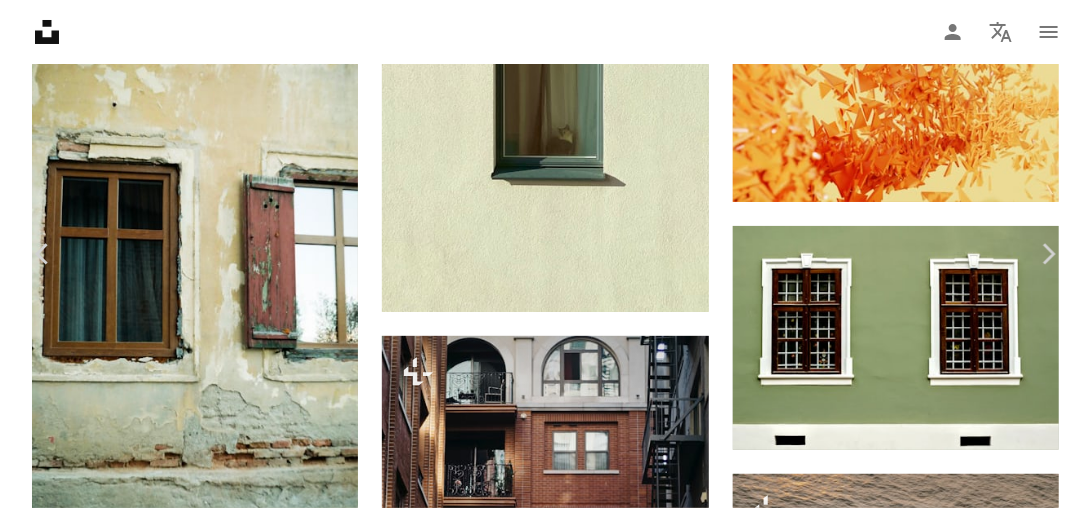 scroll, scrollTop: 68586, scrollLeft: 0, axis: vertical 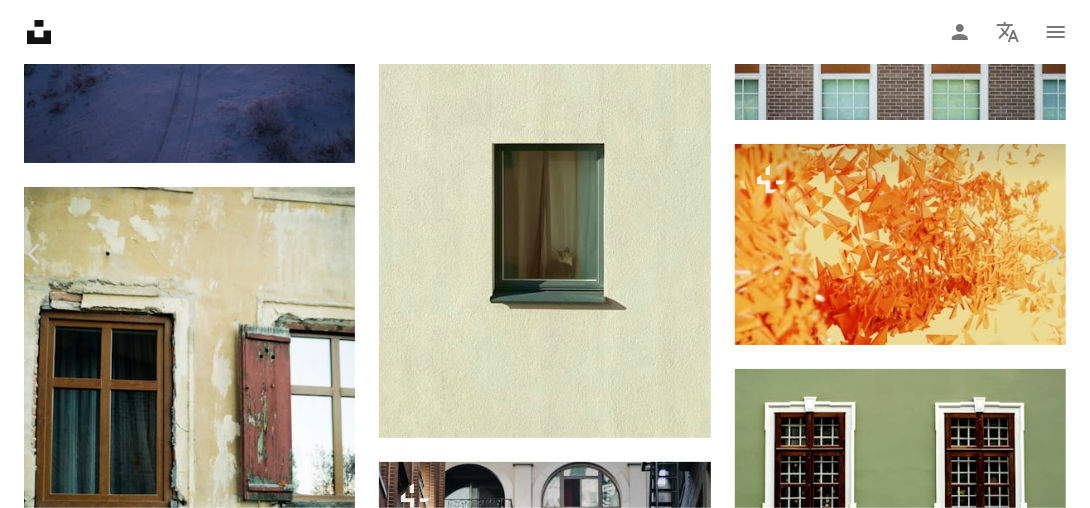 click on "An X shape Chevron left Chevron right [FIRST] [LAST] Available for hire A checkmark inside of a circle A heart A plus sign Download free Chevron down Zoom in Views 13,504 Downloads 84 A forward-right arrow Share Info icon Info More Actions Calendar outlined Published on September 17, 2023 Camera FUJIFILM, X-T3 Safety Free to use under the Unsplash License clouds window minimalism reflections building city blue wall urban office building outdoors apartment building housing high rise condo HD Wallpapers Browse premium related images on iStock | Save 20% with code UNSPLASH20 View more on iStock ↗ Related images A heart A plus sign JUNHØ Arrow pointing down A heart A plus sign [FIRST] [LAST] Available for hire A checkmark inside of a circle Arrow pointing down A heart A plus sign [FIRST] [LAST] Arrow pointing down A heart A plus sign [FIRST] [LAST] Arrow pointing down Plus sign for Unsplash+ A heart A plus sign [FIRST] [LAST] For Unsplash+ A lock Download A heart A plus sign [FIRST] [LAST] A heart A. C." at bounding box center [545, 3680] 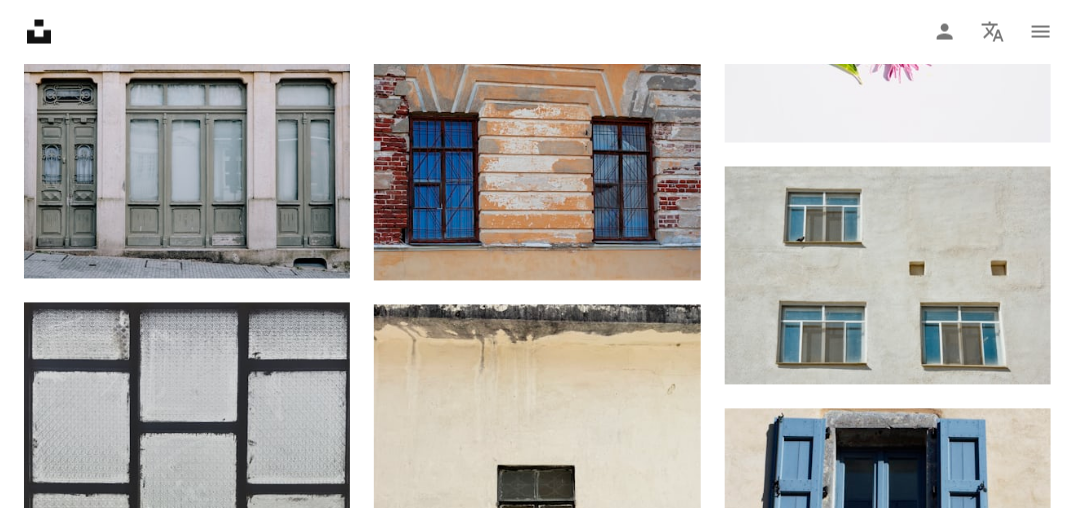 click on "Plus sign for Unsplash+ A heart A plus sign [FIRST] [LAST] For Unsplash+ A lock Download A heart A plus sign [FIRST] [LAST] Available for hire A checkmark inside of a circle Arrow pointing down A heart A plus sign [FIRST] [LAST] Available for hire A checkmark inside of a circle Arrow pointing down A heart A plus sign [FIRST] [LAST] Available for hire A checkmark inside of a circle Arrow pointing down Plus sign for Unsplash+ A heart A plus sign [FIRST] [LAST] For Unsplash+ A lock Download A heart A plus sign [FIRST] [LAST] Available for hire A checkmark inside of a circle Arrow pointing down A heart A plus sign [FIRST] [LAST] Available for hire A checkmark inside of a circle Arrow pointing down Plus sign for Unsplash+ A heart A plus sign [FIRST] [LAST] For Unsplash+ A lock Download A heart A plus sign [FIRST] [LAST] On-brand and on budget images for your next campaign Learn More A heart A plus sign For" at bounding box center (537, -30602) 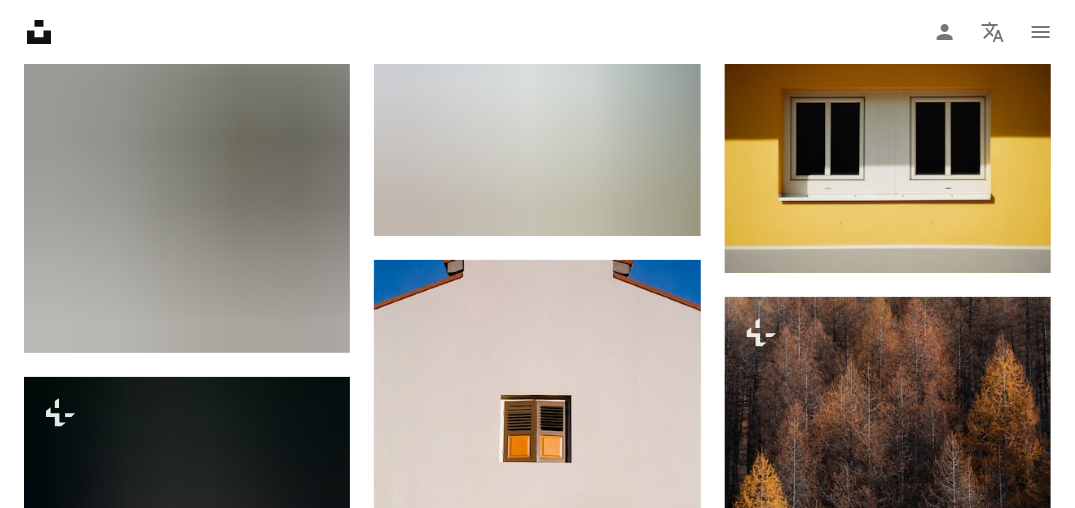 scroll, scrollTop: 82686, scrollLeft: 0, axis: vertical 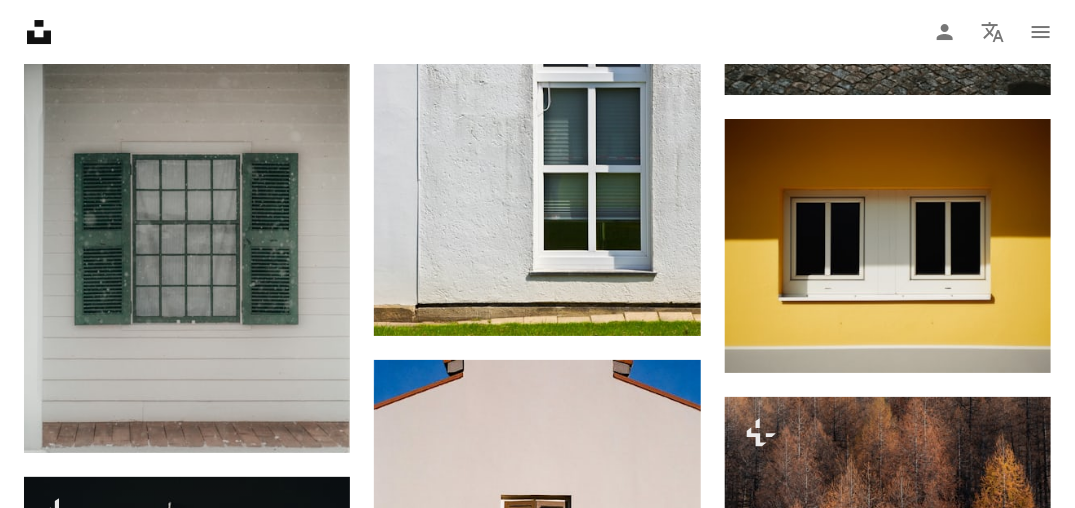 click on "Plus sign for Unsplash+ A heart A plus sign [FIRST] [LAST] For Unsplash+ A lock Download A heart A plus sign [FIRST] [LAST] Available for hire A checkmark inside of a circle Arrow pointing down A heart A plus sign [FIRST] [LAST] Available for hire A checkmark inside of a circle Arrow pointing down A heart A plus sign [FIRST] [LAST] Available for hire A checkmark inside of a circle Arrow pointing down Plus sign for Unsplash+ A heart A plus sign [FIRST] [LAST] For Unsplash+ A lock Download A heart A plus sign [FIRST] [LAST] Available for hire A checkmark inside of a circle Arrow pointing down A heart A plus sign [FIRST] [LAST] Available for hire A checkmark inside of a circle Arrow pointing down Plus sign for Unsplash+ A heart A plus sign [FIRST] [LAST] For Unsplash+ A lock Download A heart A plus sign [FIRST] [LAST] On-brand and on budget images for your next campaign Learn More A heart A plus sign For" at bounding box center [537, -39181] 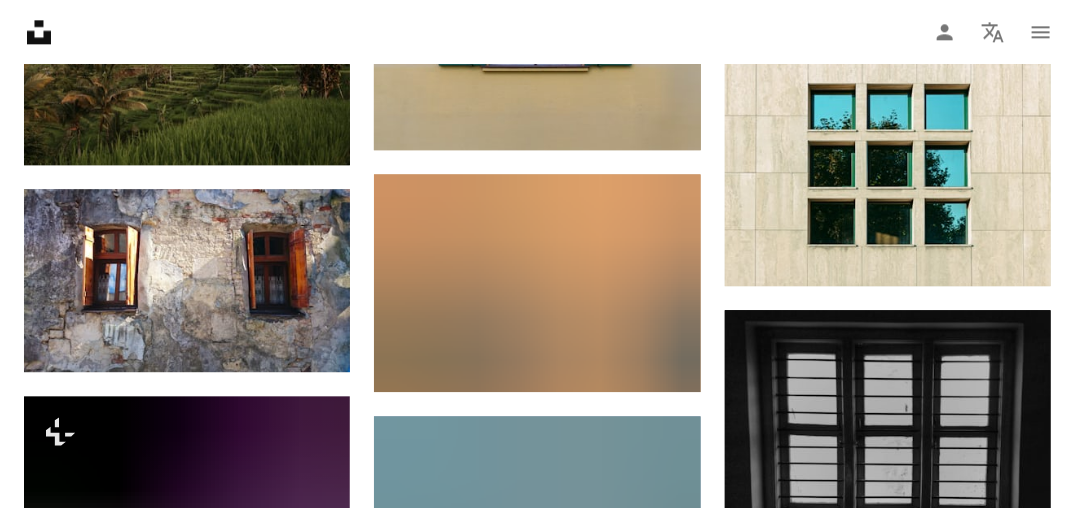 scroll, scrollTop: 88986, scrollLeft: 0, axis: vertical 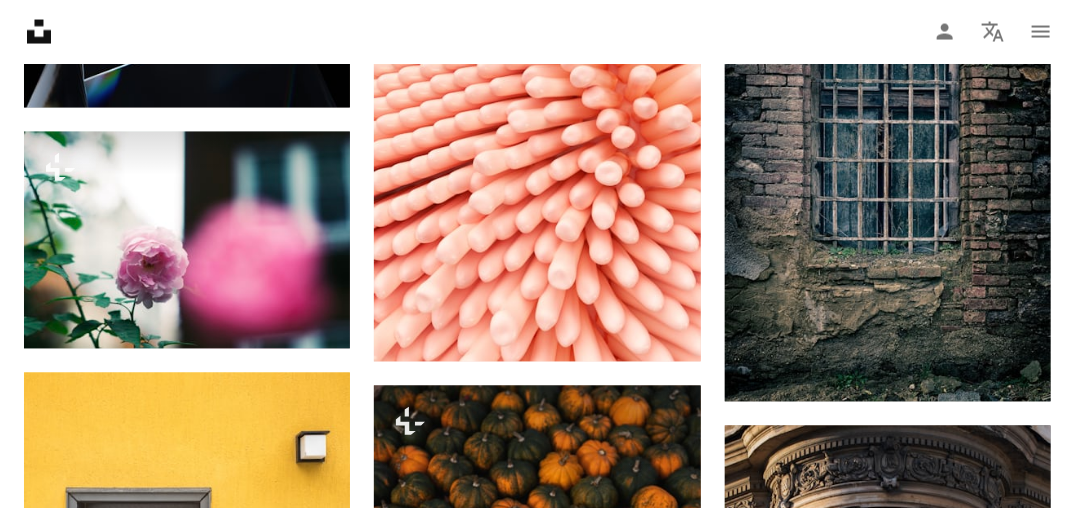 click on "Plus sign for Unsplash+ A heart A plus sign [FIRST] [LAST] For Unsplash+ A lock Download A heart A plus sign [FIRST] [LAST] Available for hire A checkmark inside of a circle Arrow pointing down A heart A plus sign [FIRST] [LAST] Available for hire A checkmark inside of a circle Arrow pointing down A heart A plus sign [FIRST] [LAST] Available for hire A checkmark inside of a circle Arrow pointing down Plus sign for Unsplash+ A heart A plus sign [FIRST] [LAST] For Unsplash+ A lock Download A heart A plus sign [FIRST] [LAST] Available for hire A checkmark inside of a circle Arrow pointing down A heart A plus sign [FIRST] [LAST] Available for hire A checkmark inside of a circle Arrow pointing down Plus sign for Unsplash+ A heart A plus sign [FIRST] [LAST] For Unsplash+ A lock Download A heart A plus sign [FIRST] [LAST] On-brand and on budget images for your next campaign Learn More A heart A plus sign For" at bounding box center [537, -42977] 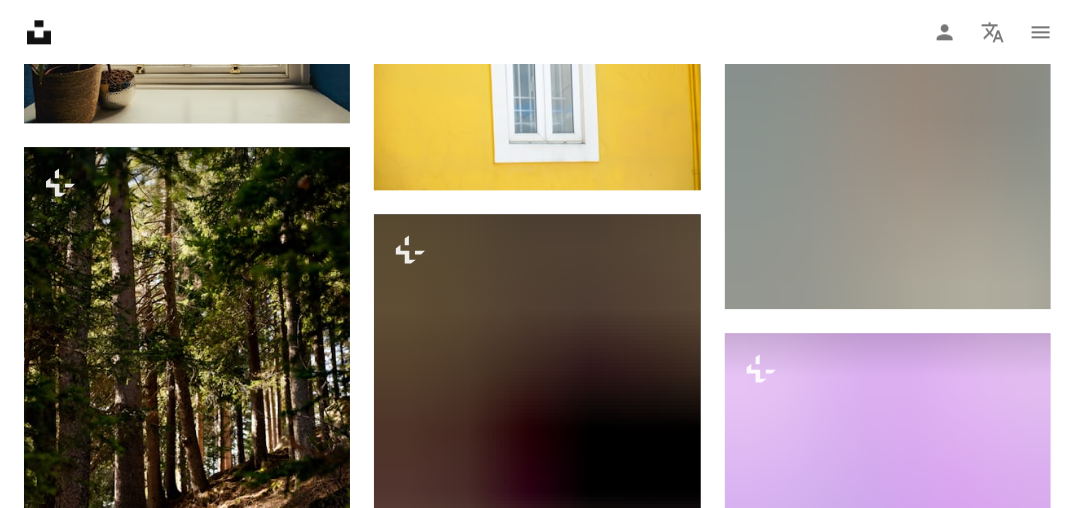scroll, scrollTop: 94686, scrollLeft: 0, axis: vertical 